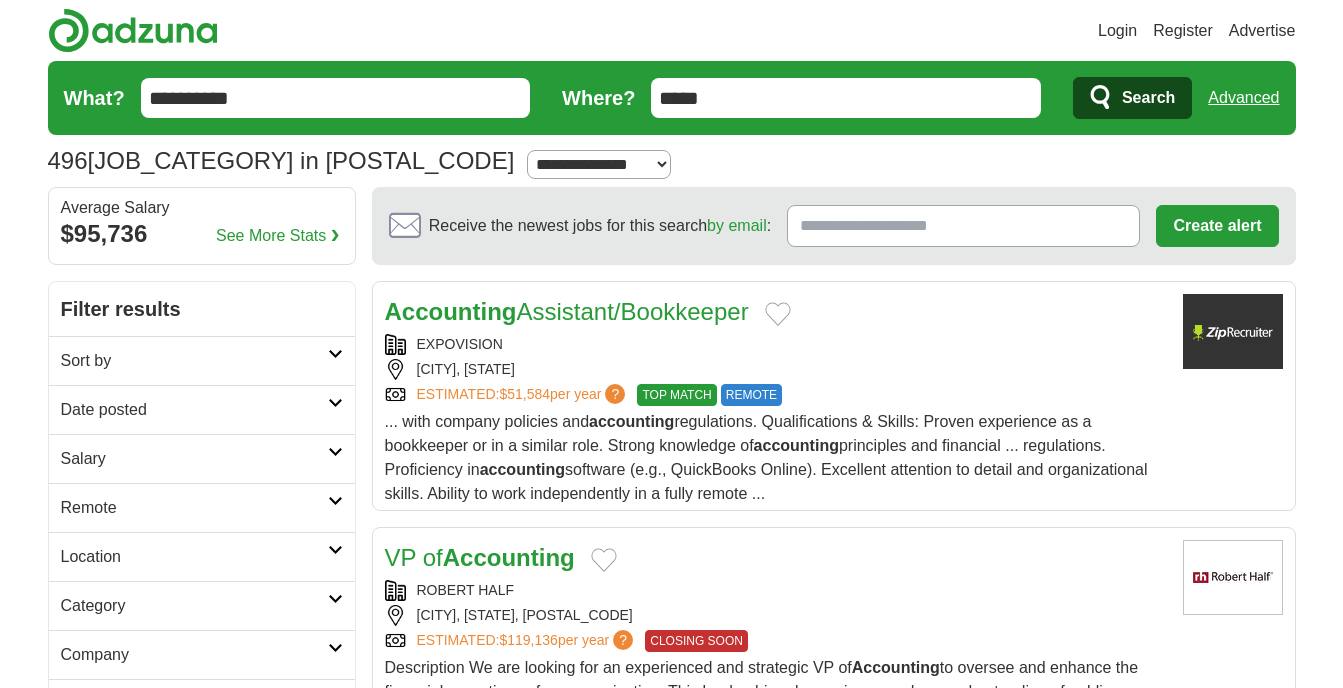 scroll, scrollTop: 0, scrollLeft: 0, axis: both 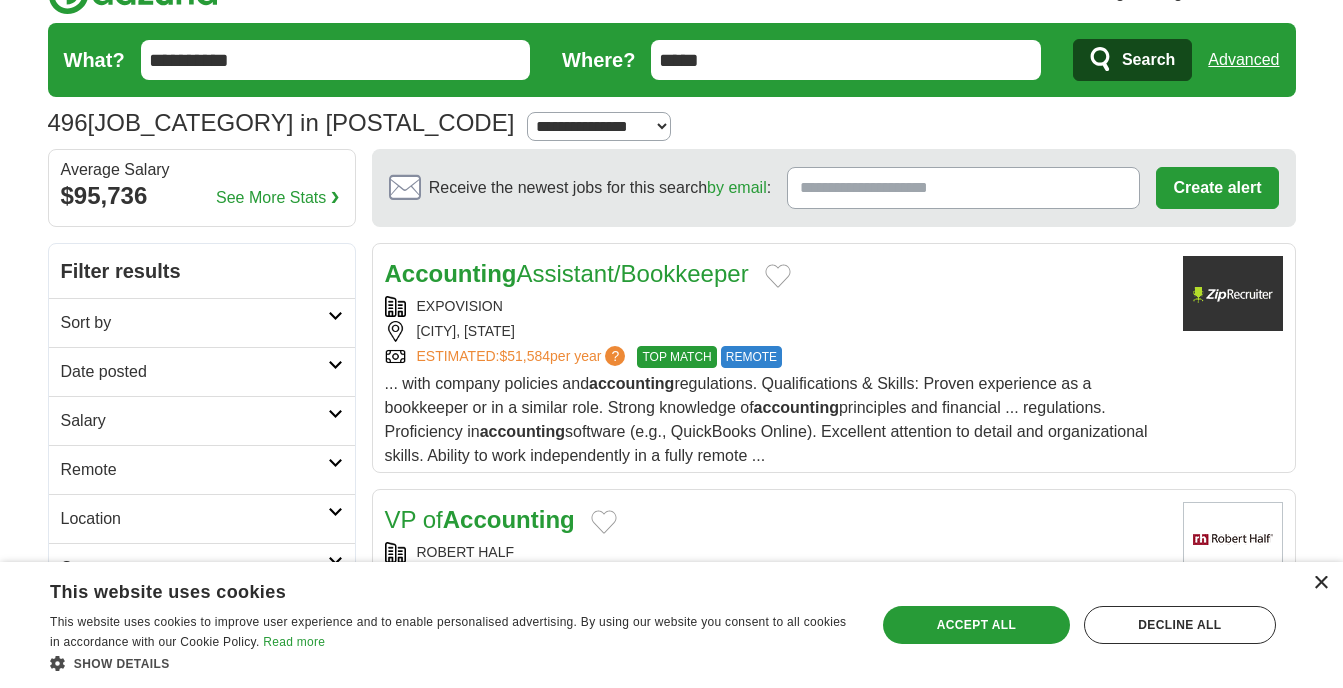 click on "×" at bounding box center (1320, 583) 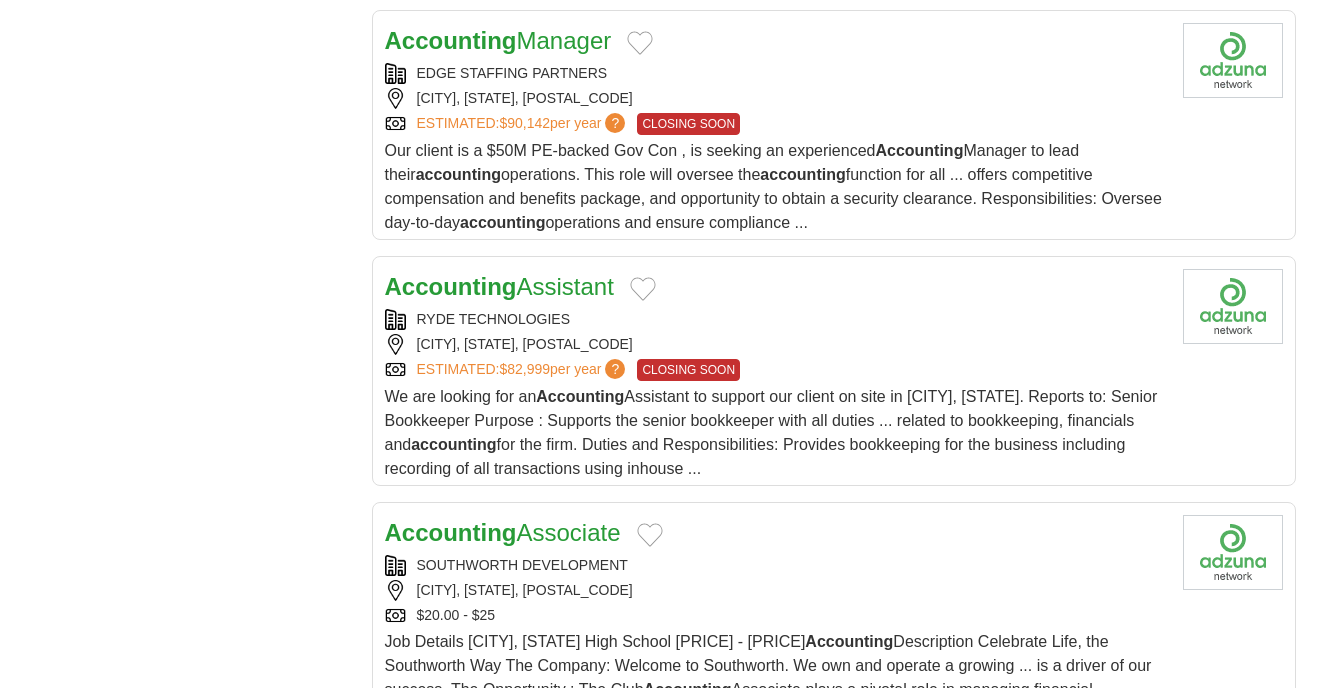 scroll, scrollTop: 1946, scrollLeft: 0, axis: vertical 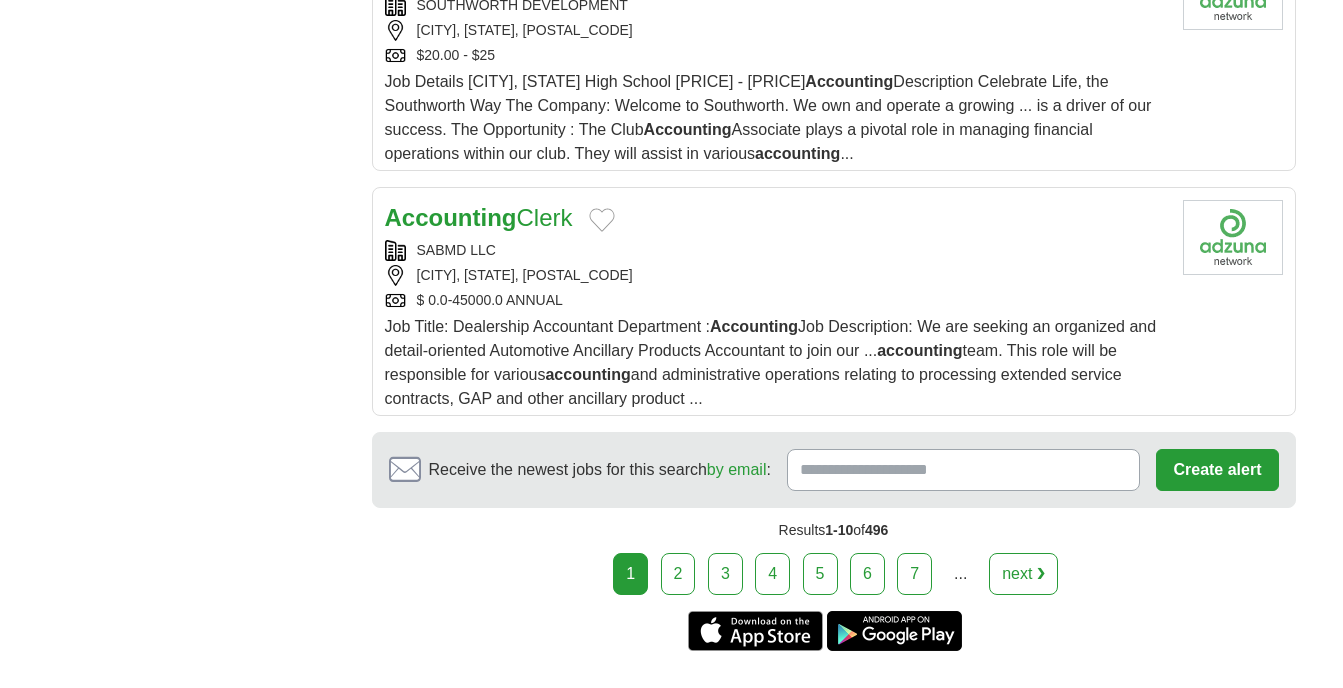 click on "2" at bounding box center [678, 574] 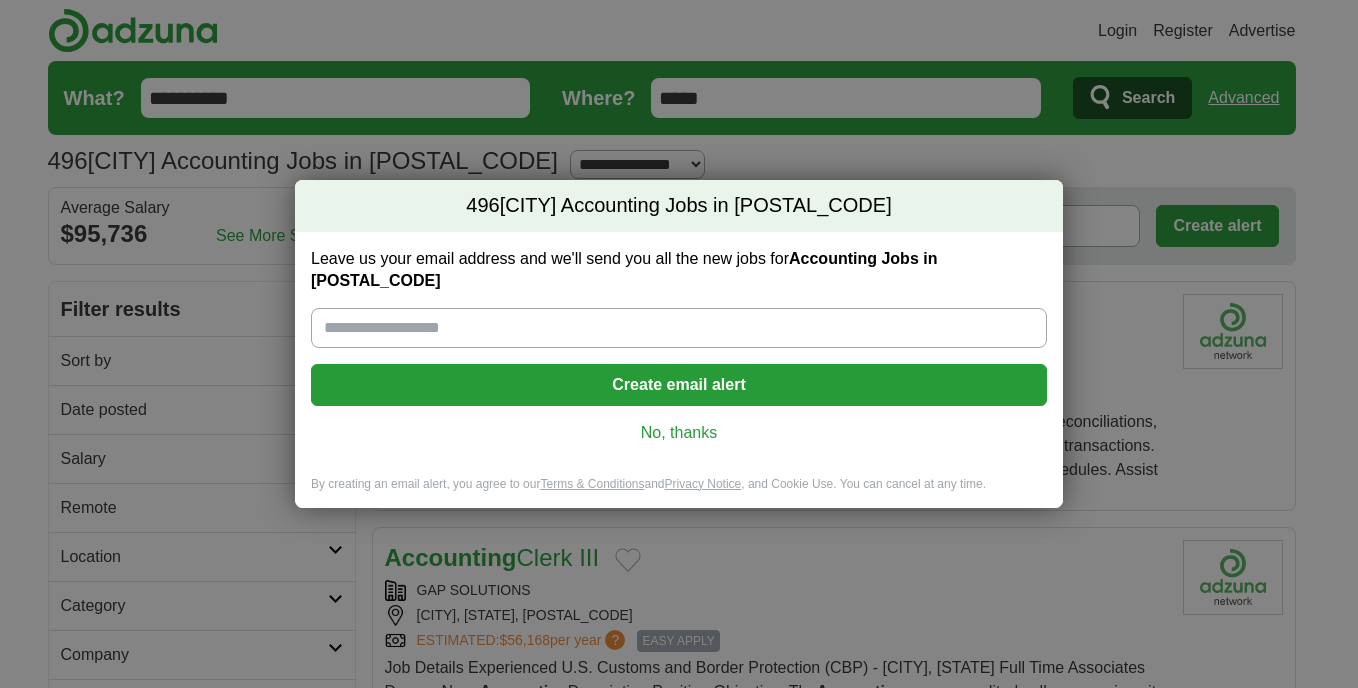 scroll, scrollTop: 0, scrollLeft: 0, axis: both 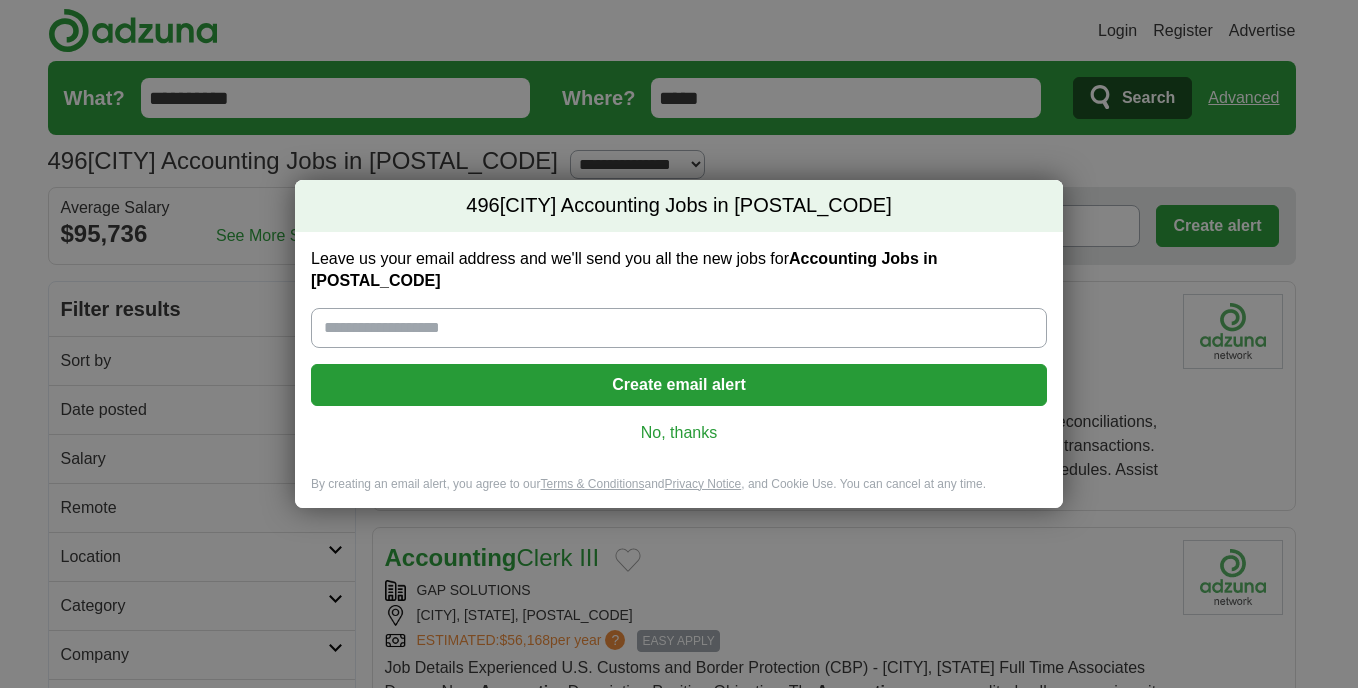 click on "No, thanks" at bounding box center (679, 433) 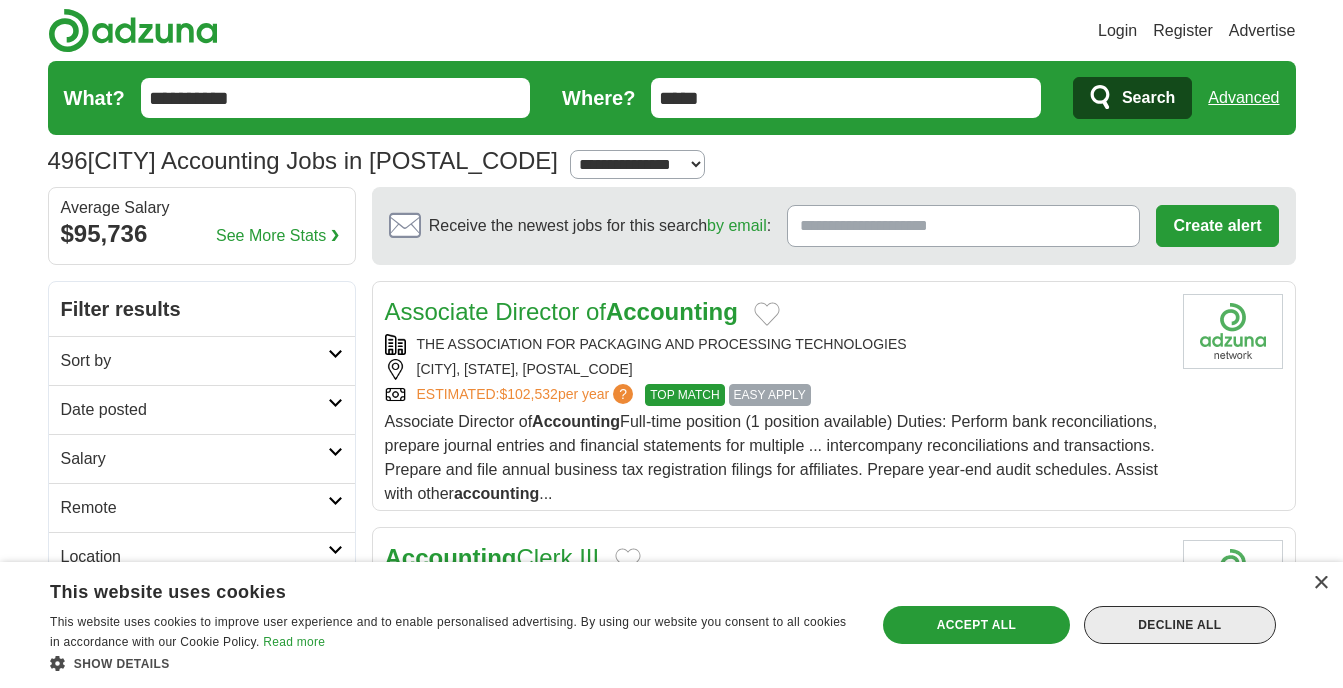 click on "Decline all" at bounding box center (1180, 625) 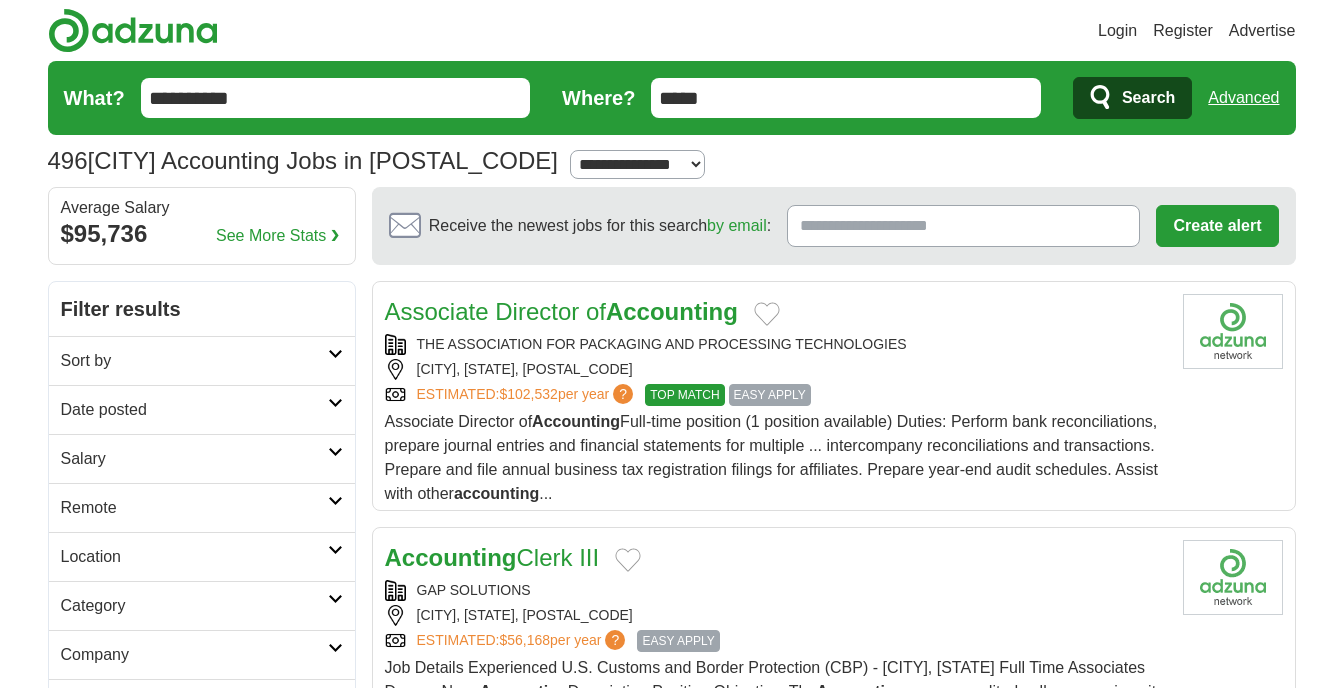 scroll, scrollTop: 5, scrollLeft: 0, axis: vertical 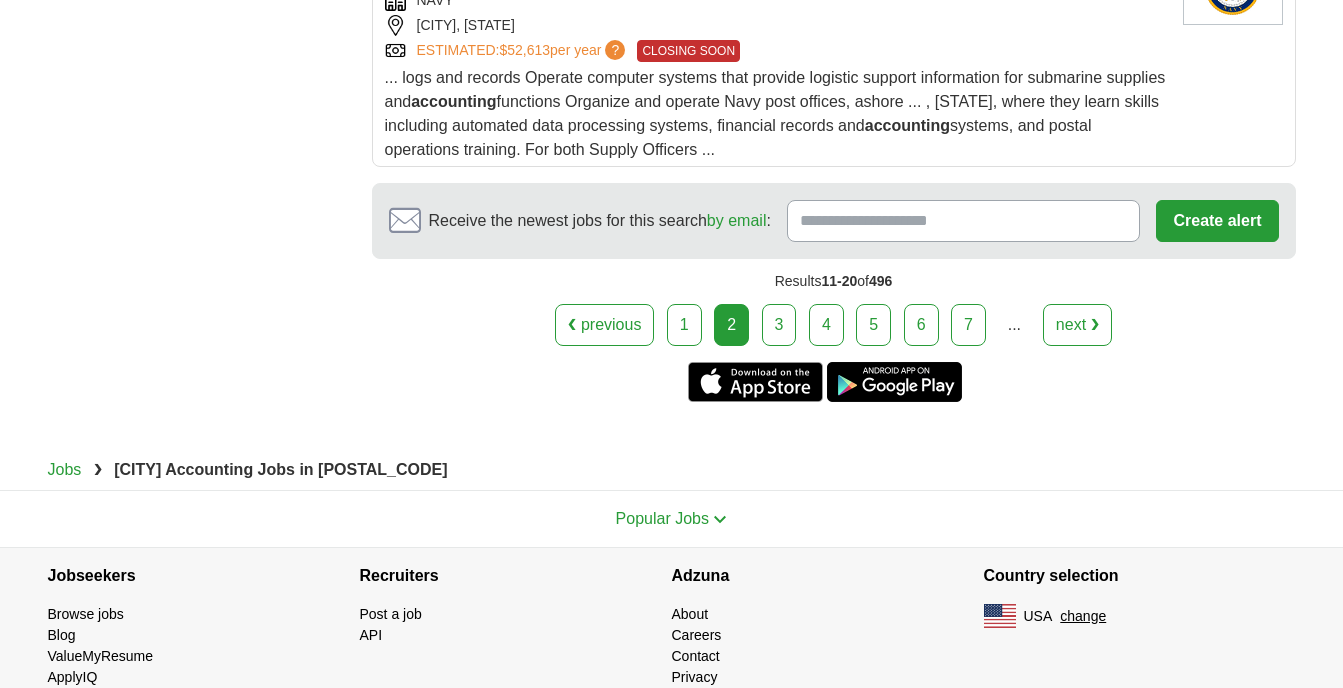 click on "3" at bounding box center [779, 325] 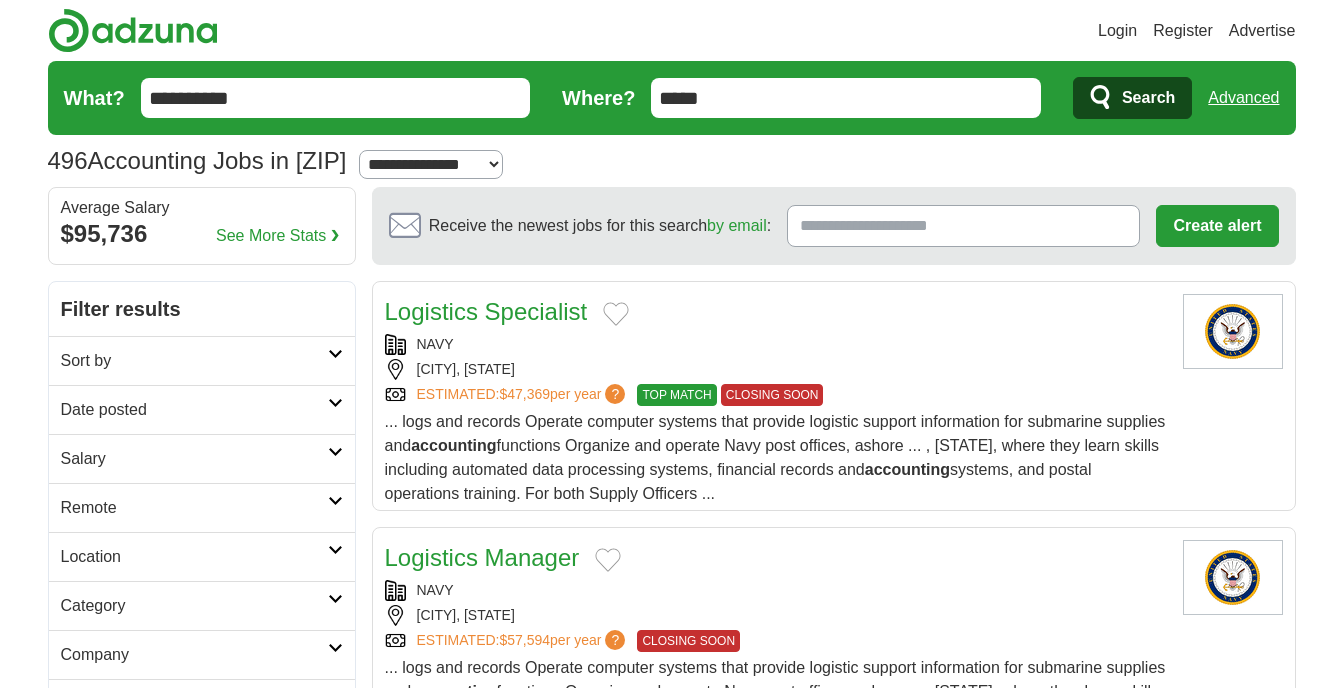 scroll, scrollTop: 0, scrollLeft: 0, axis: both 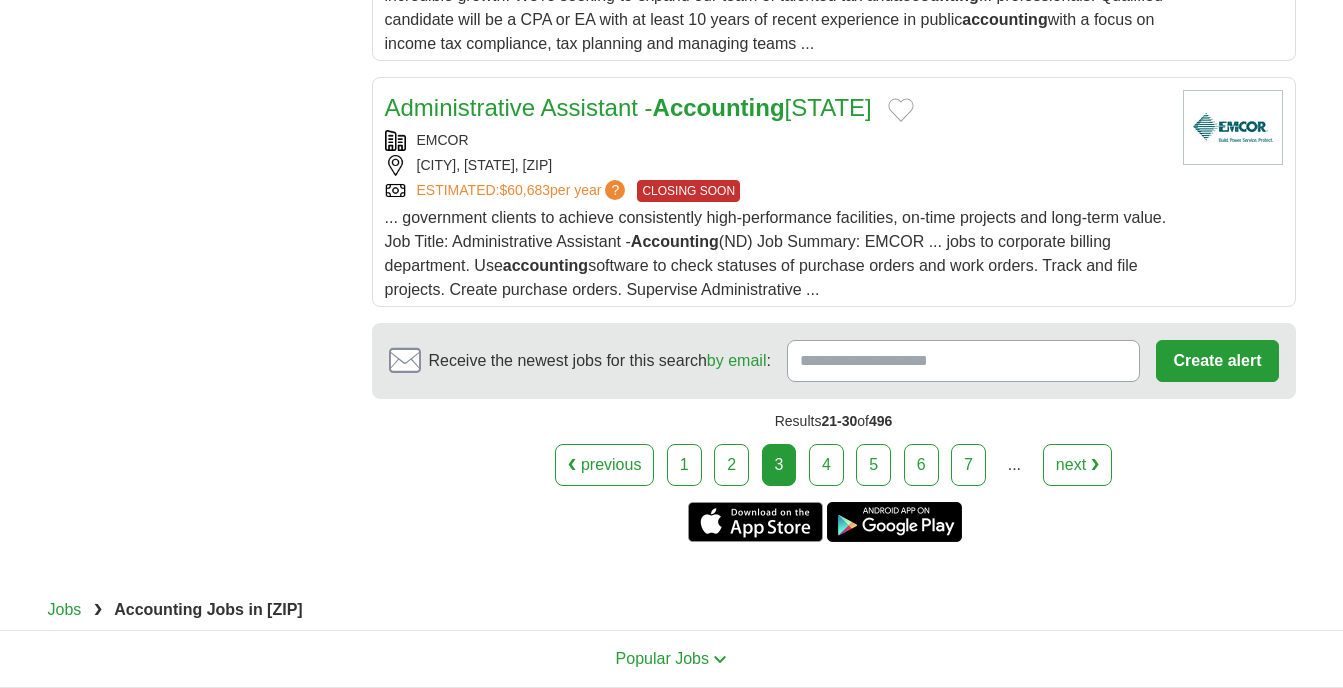 click on "4" at bounding box center (826, 465) 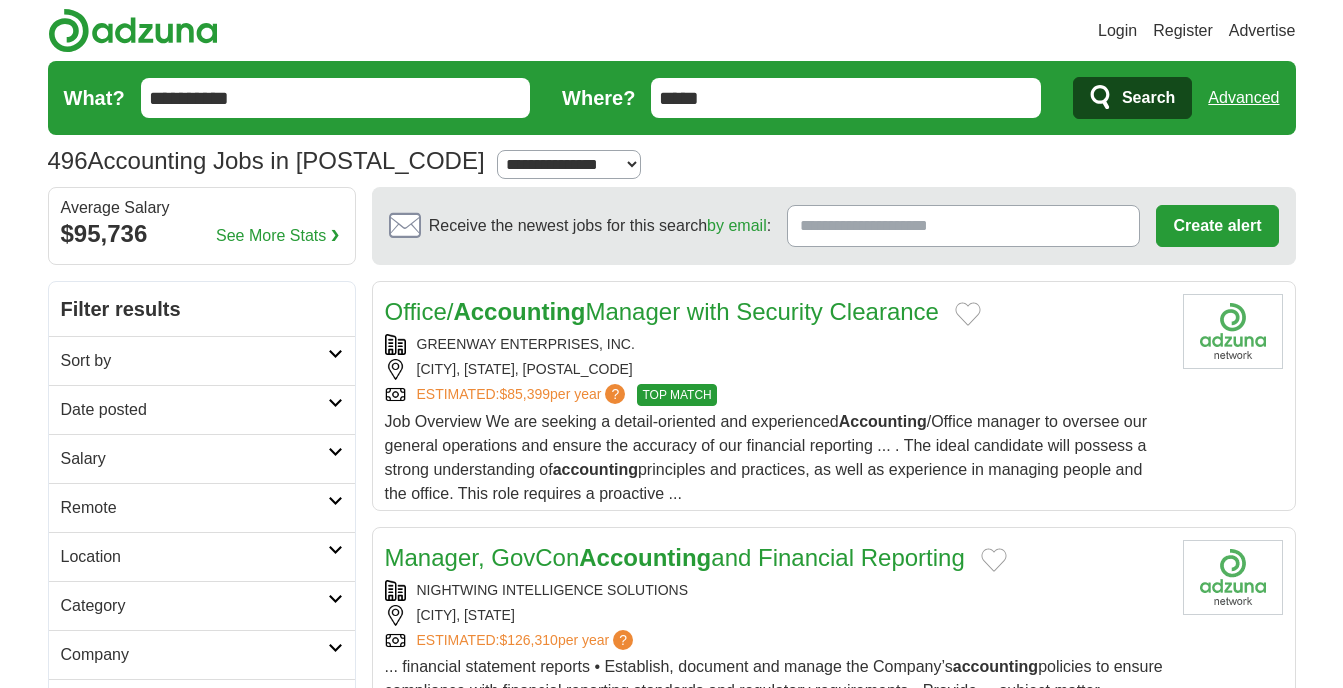 scroll, scrollTop: 0, scrollLeft: 0, axis: both 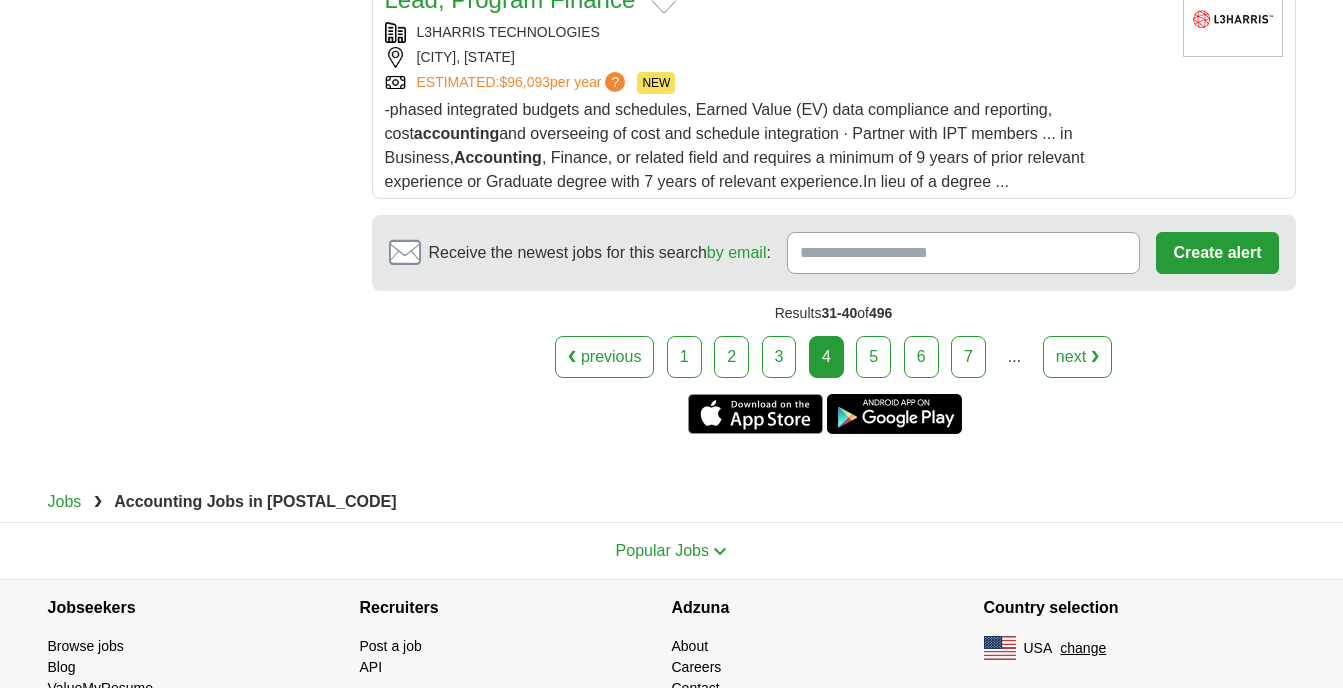 click on "5" at bounding box center [873, 357] 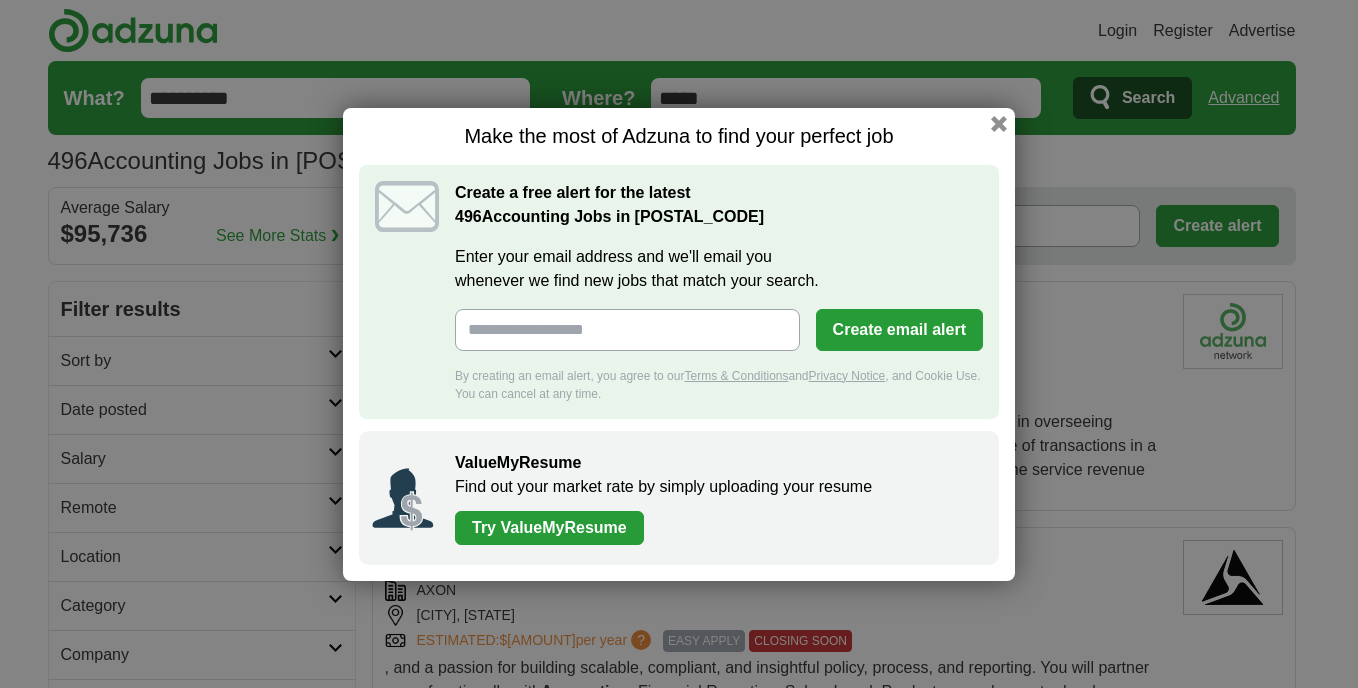 scroll, scrollTop: 0, scrollLeft: 0, axis: both 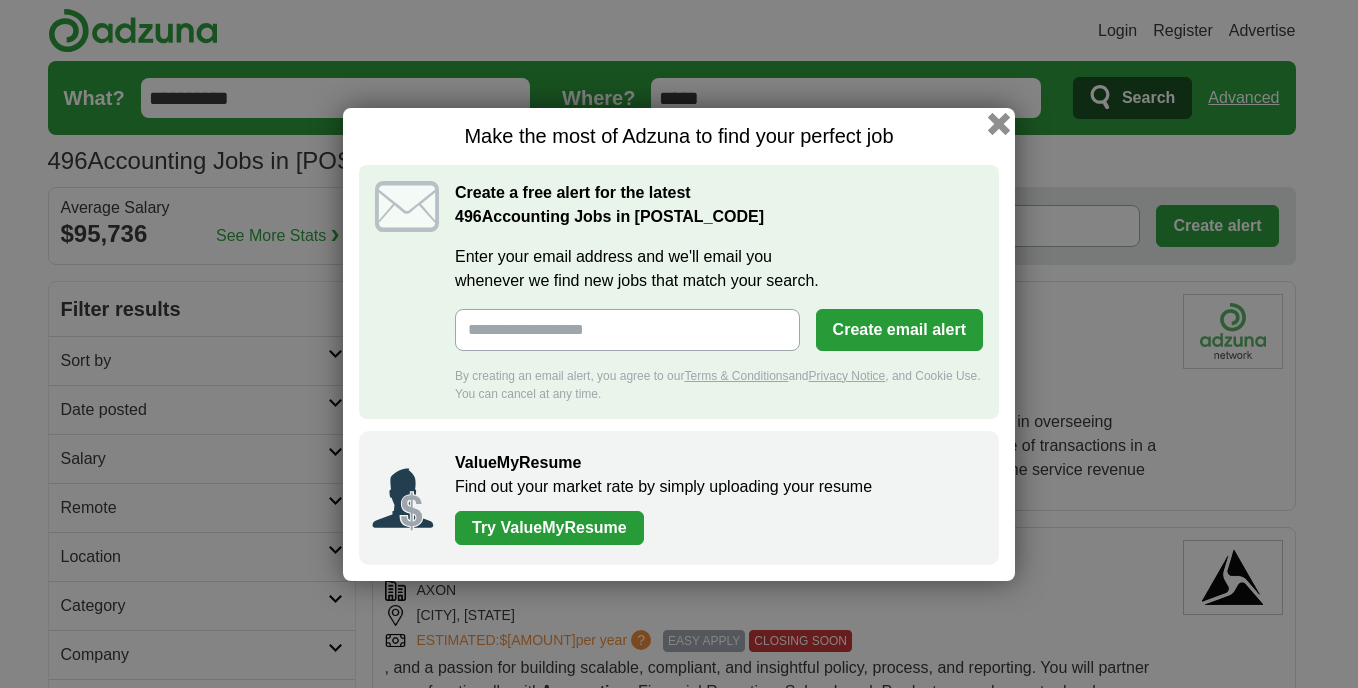 click at bounding box center [999, 123] 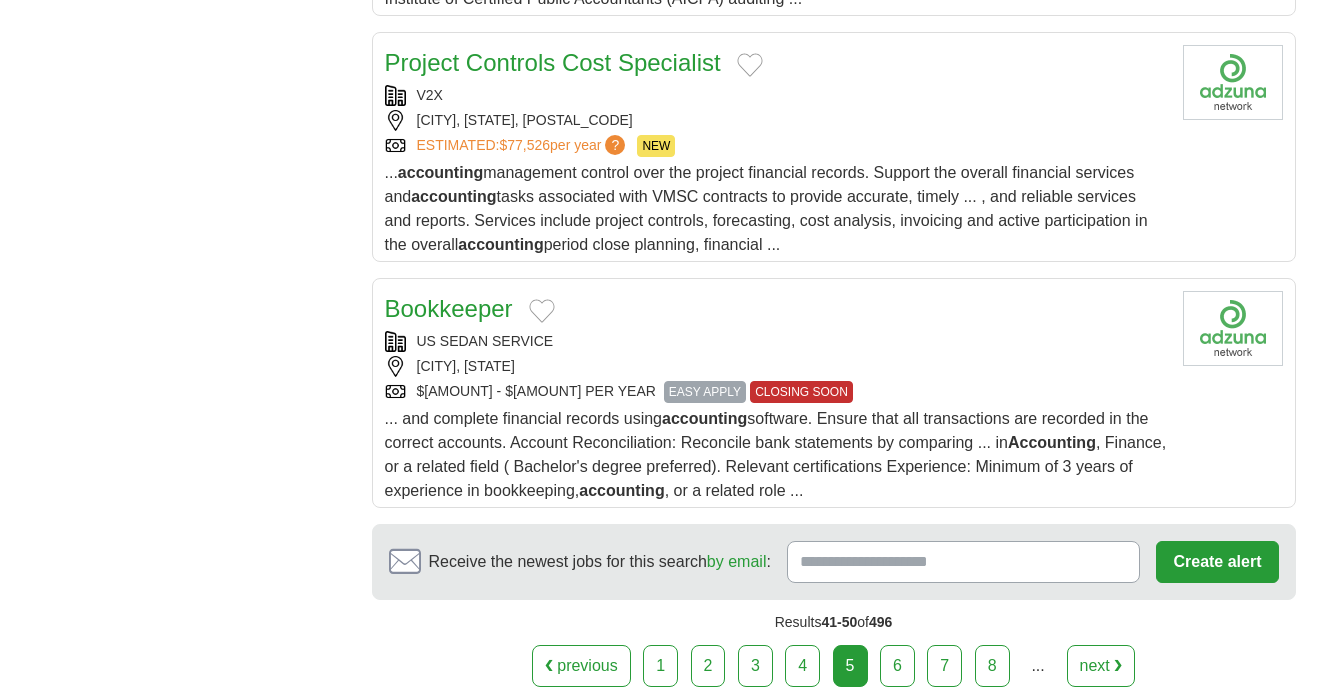 scroll, scrollTop: 2560, scrollLeft: 0, axis: vertical 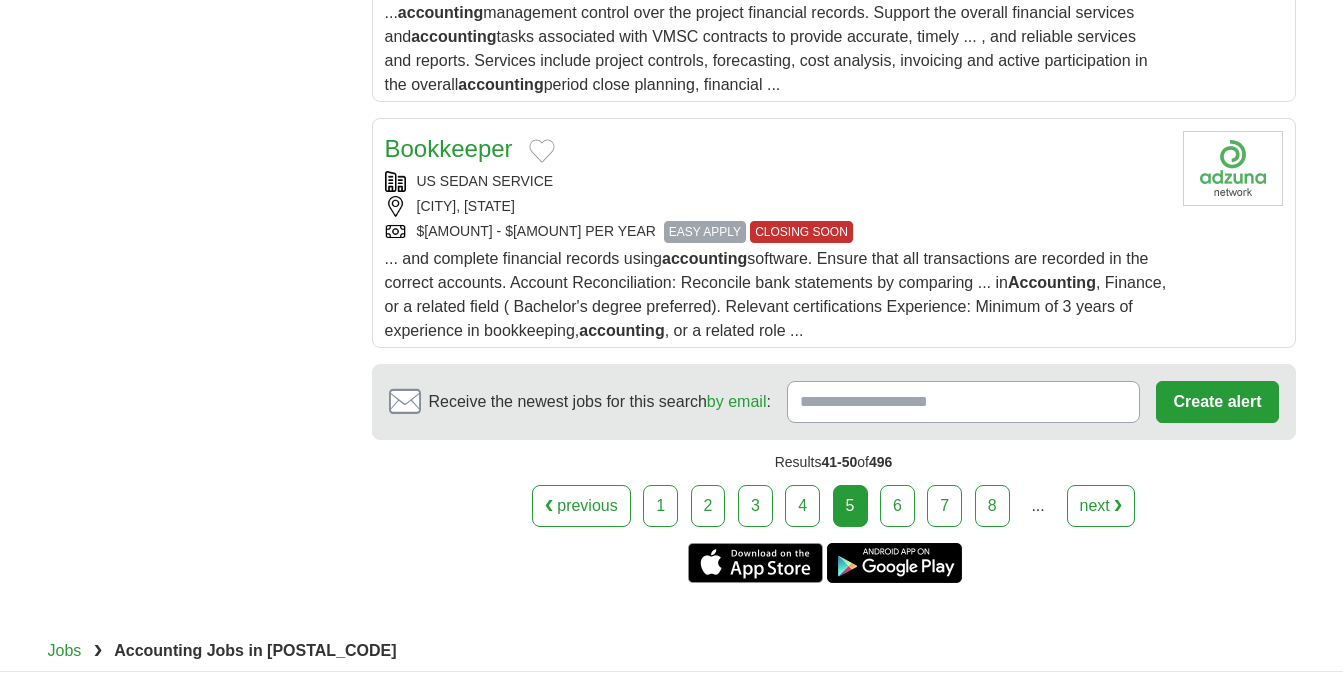 click on "6" at bounding box center (897, 506) 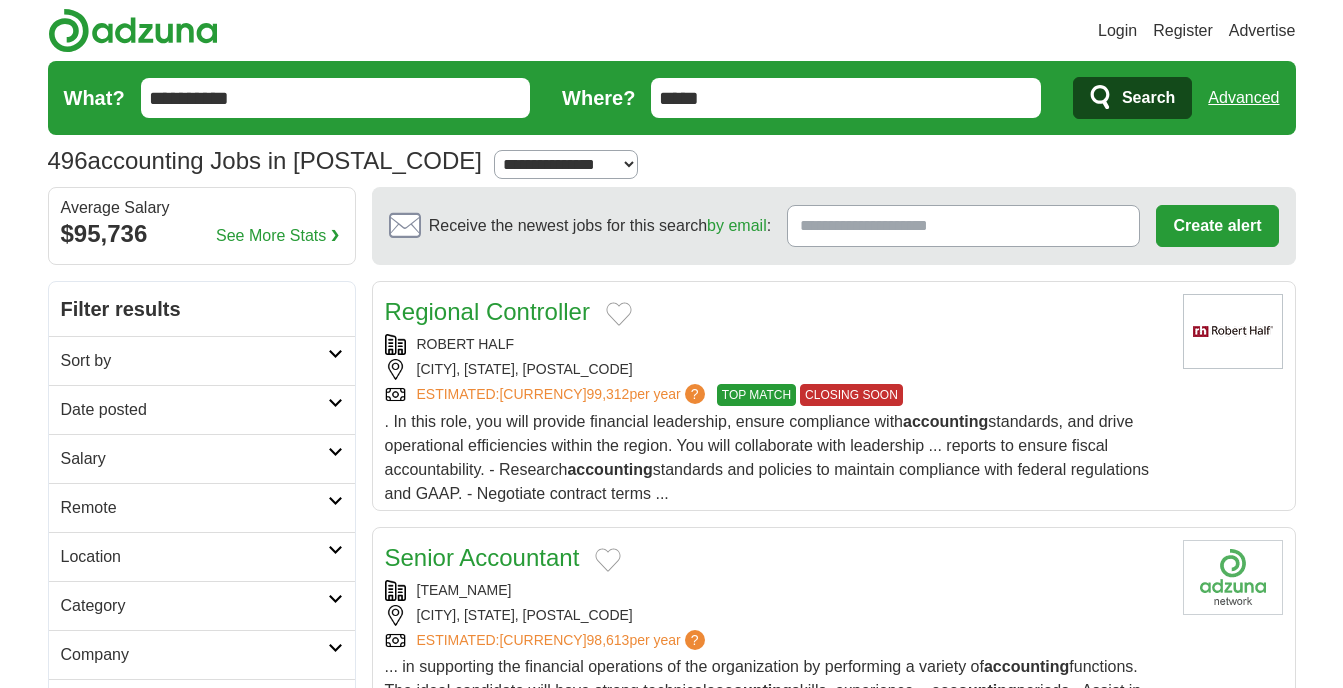 scroll, scrollTop: 0, scrollLeft: 0, axis: both 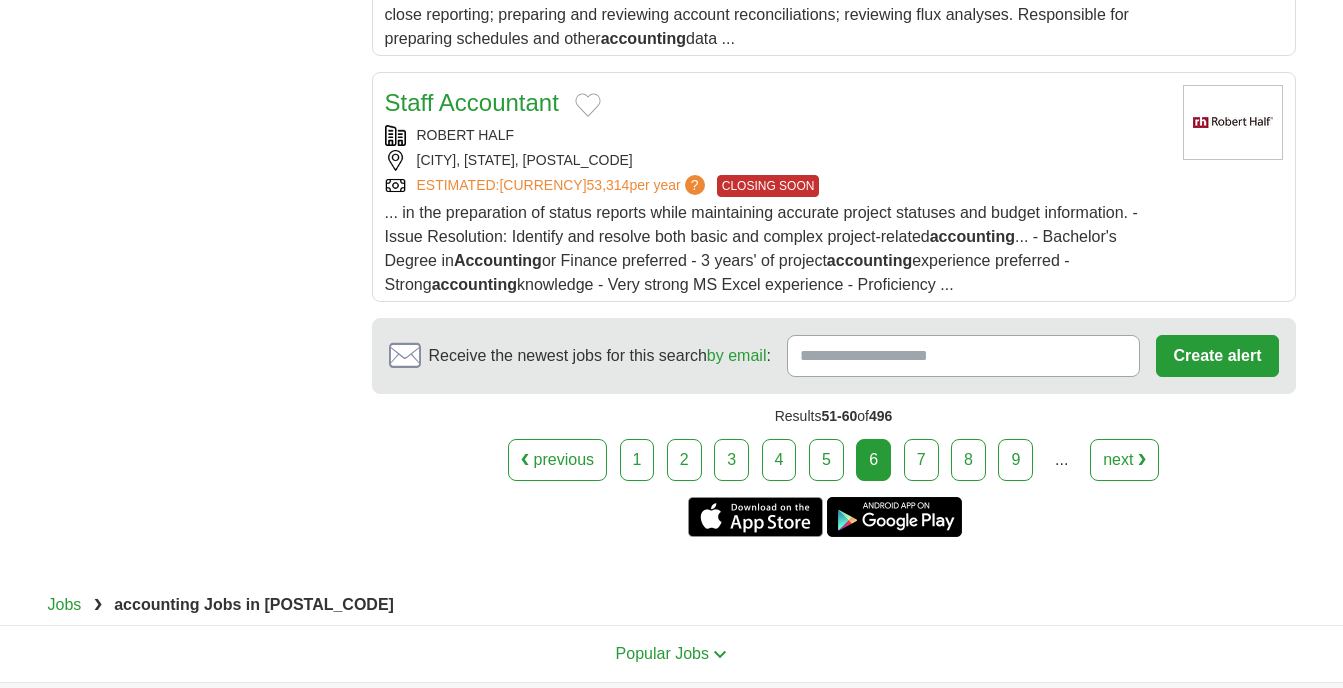 click on "7" at bounding box center [921, 460] 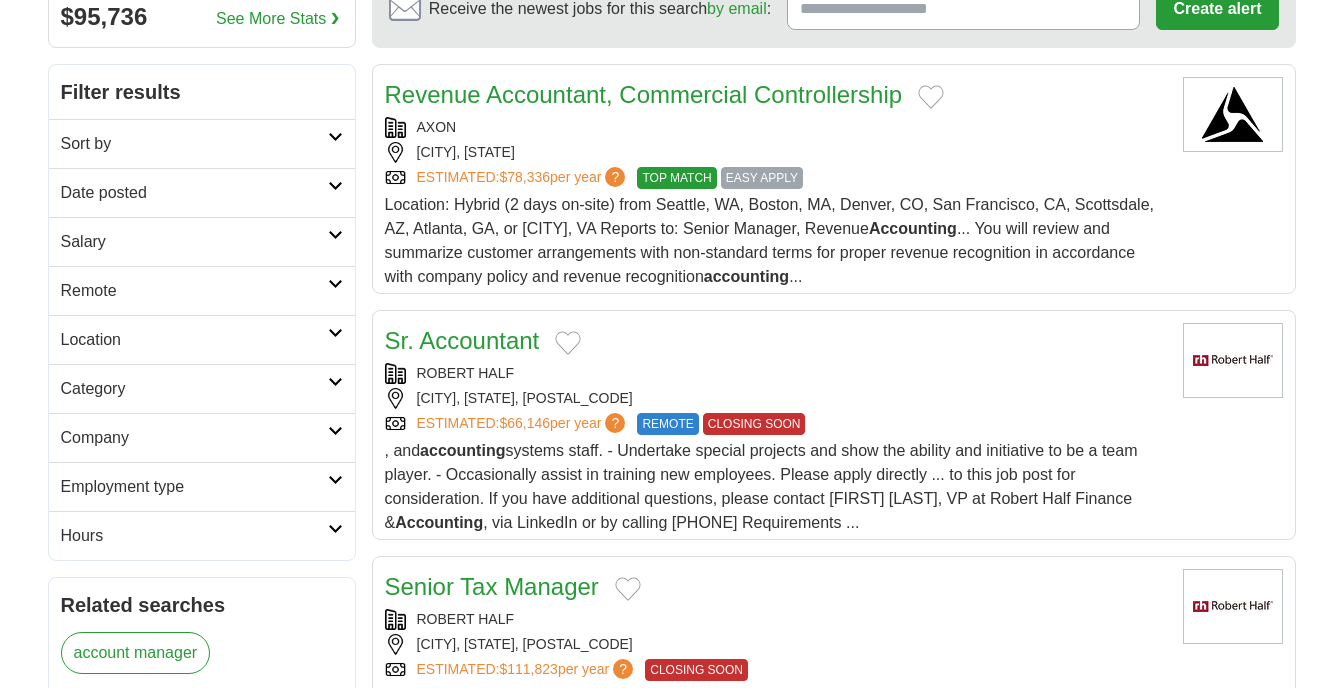 scroll, scrollTop: 321, scrollLeft: 0, axis: vertical 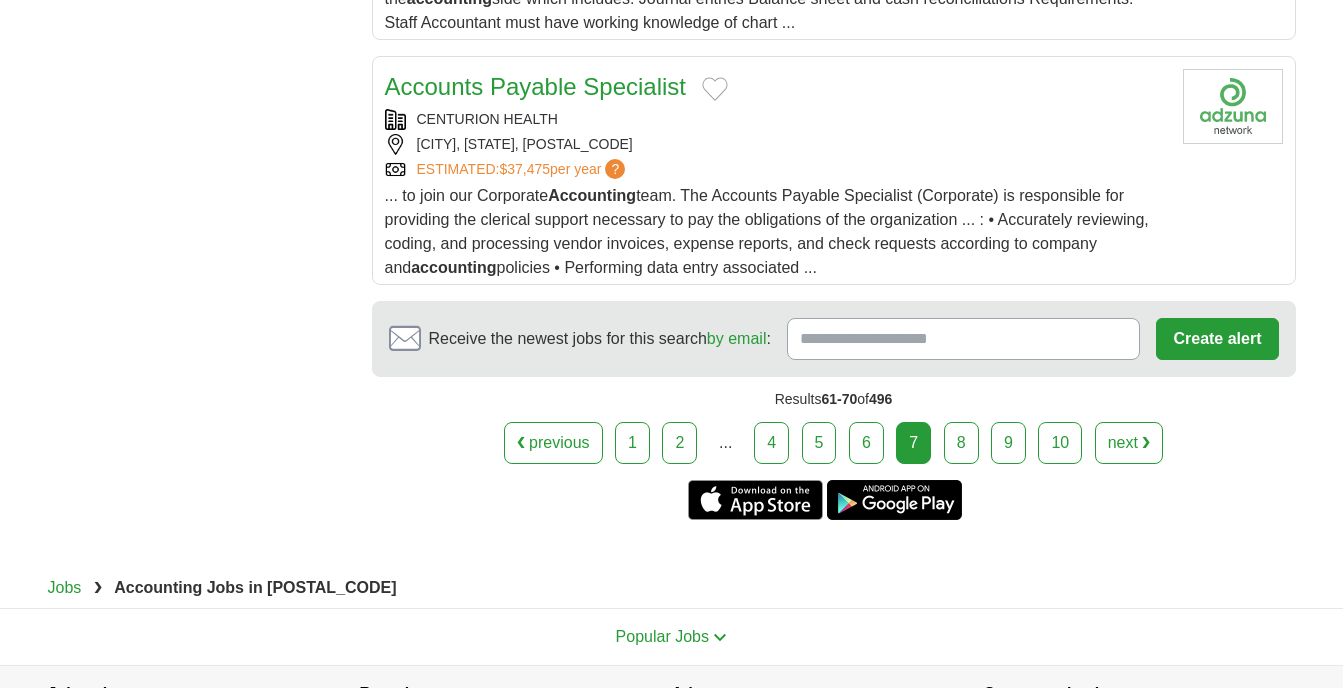 click on "Login
Register
Advertise
496
Accounting Jobs in 20147
Salary
Salary
Select a salary range
Salary from
from $10,000
from $20,000
from $40,000
from $60,000
from $80,000
from $100,000
per year
US" at bounding box center [671, -877] 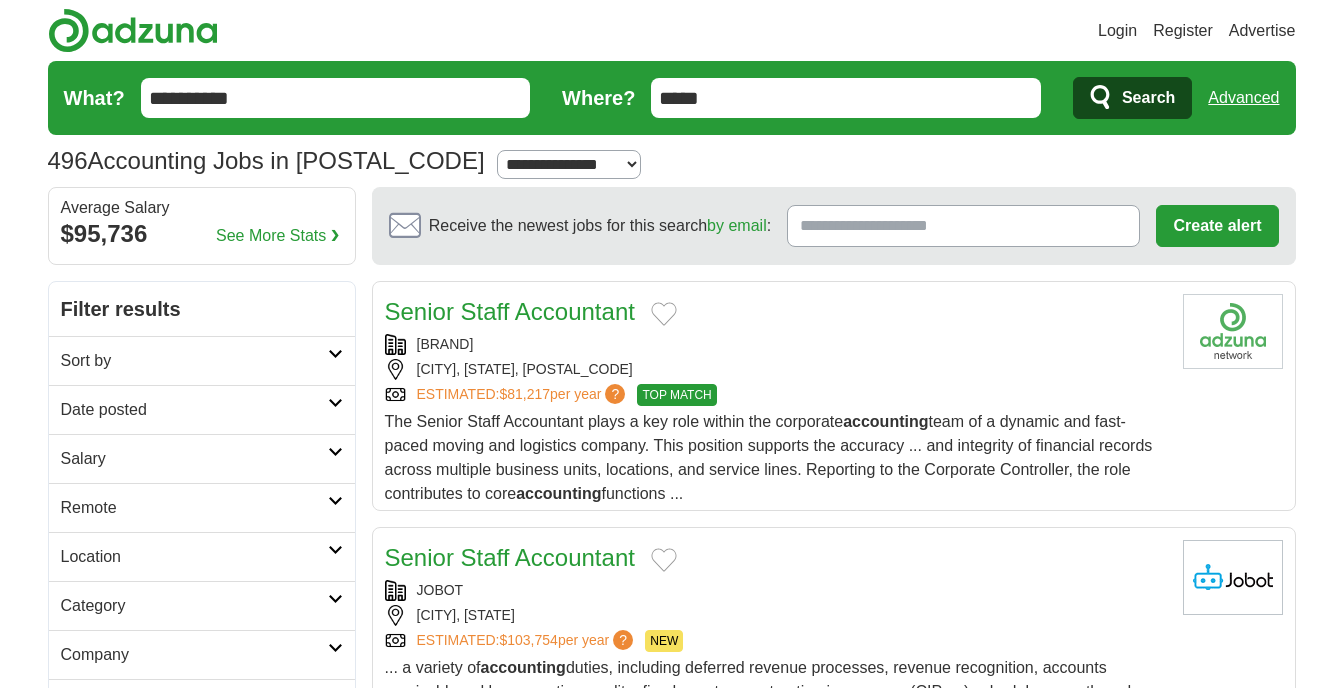 scroll, scrollTop: 0, scrollLeft: 0, axis: both 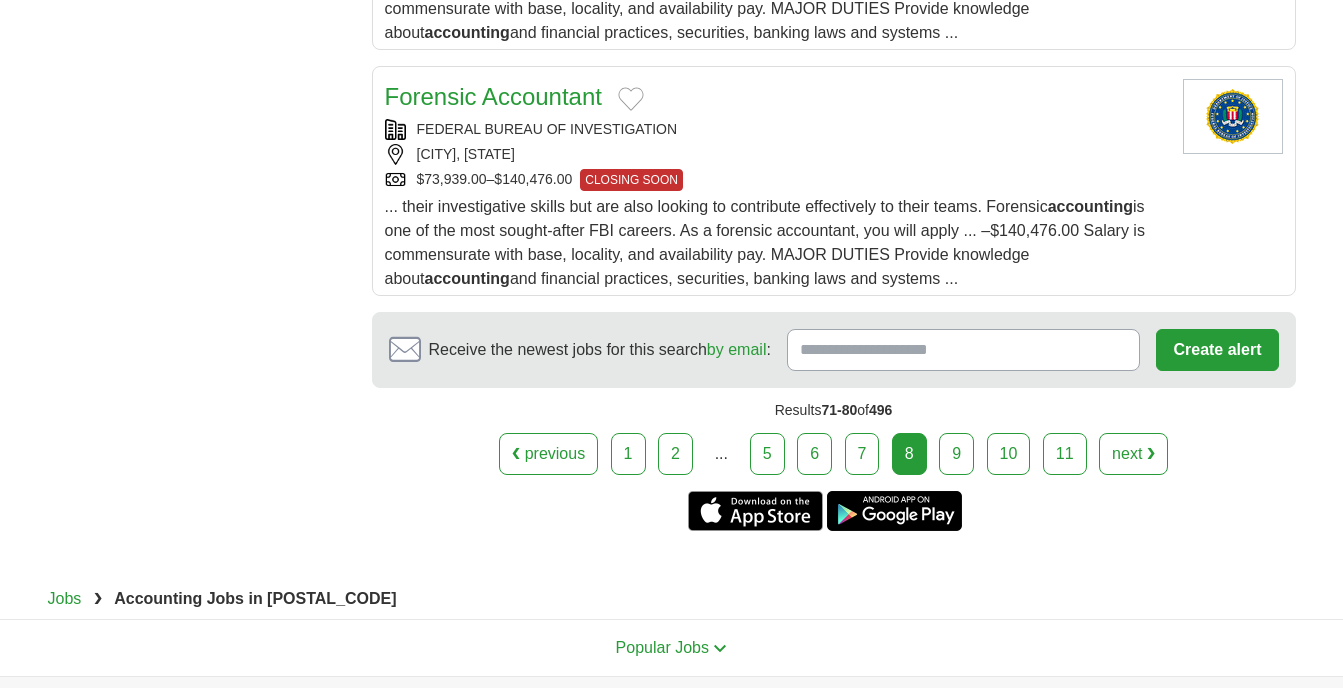 click on "9" at bounding box center (956, 454) 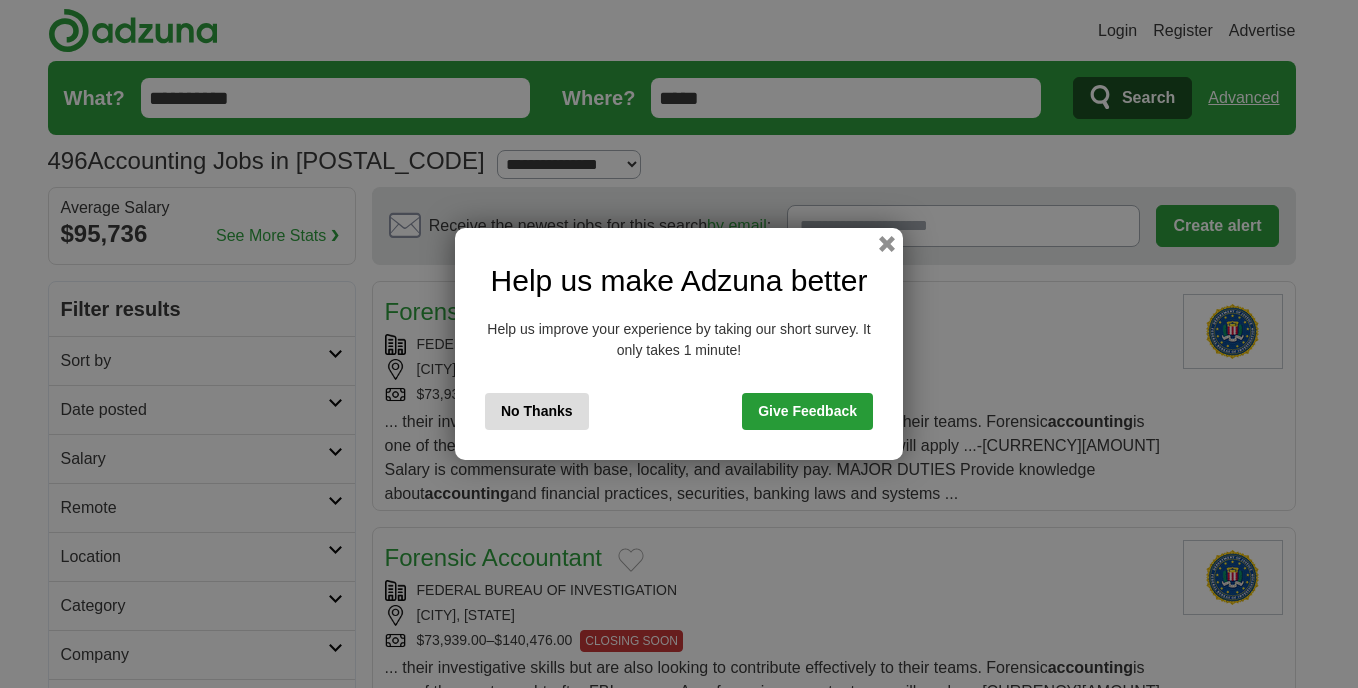 scroll, scrollTop: 0, scrollLeft: 0, axis: both 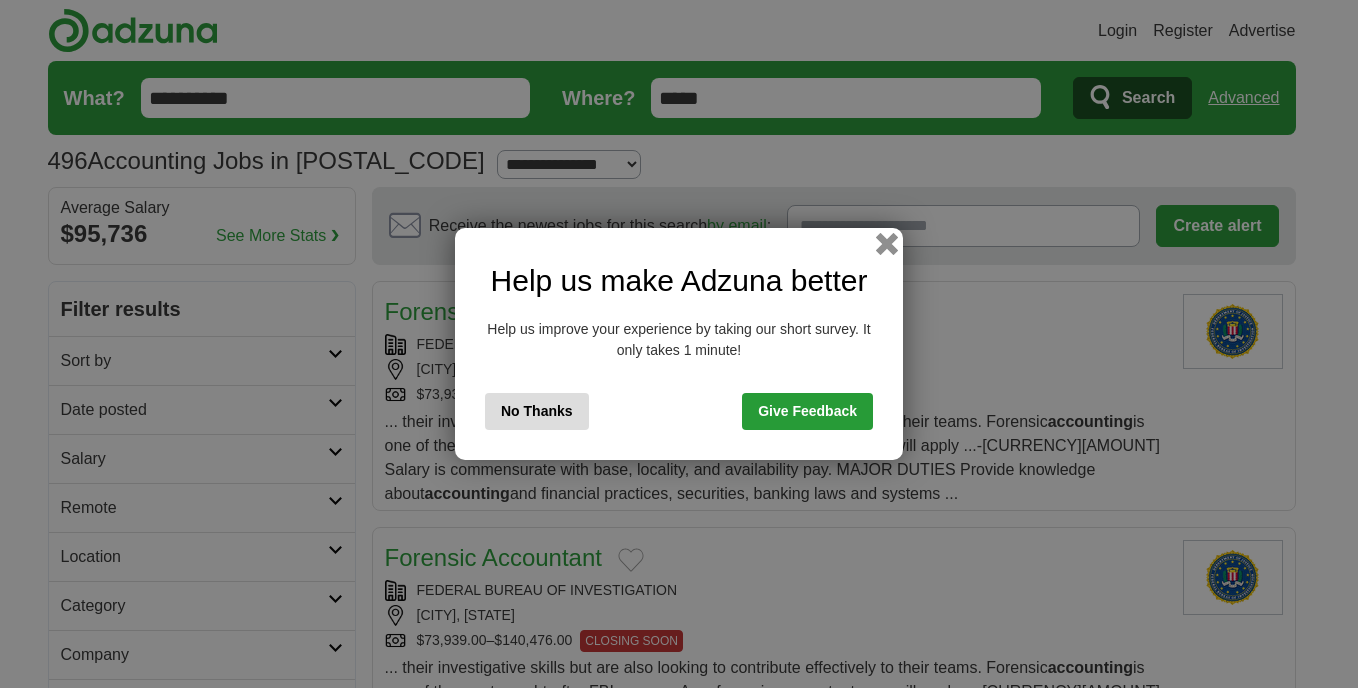 click at bounding box center [887, 244] 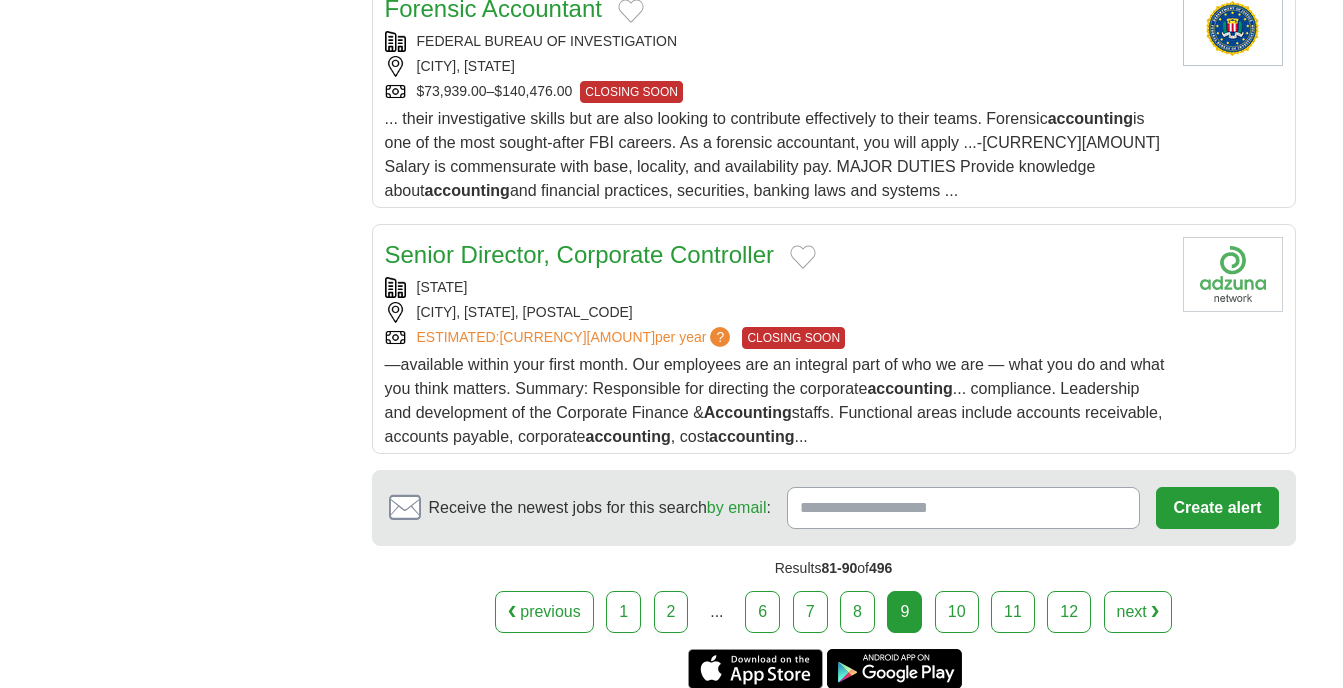 scroll, scrollTop: 2443, scrollLeft: 0, axis: vertical 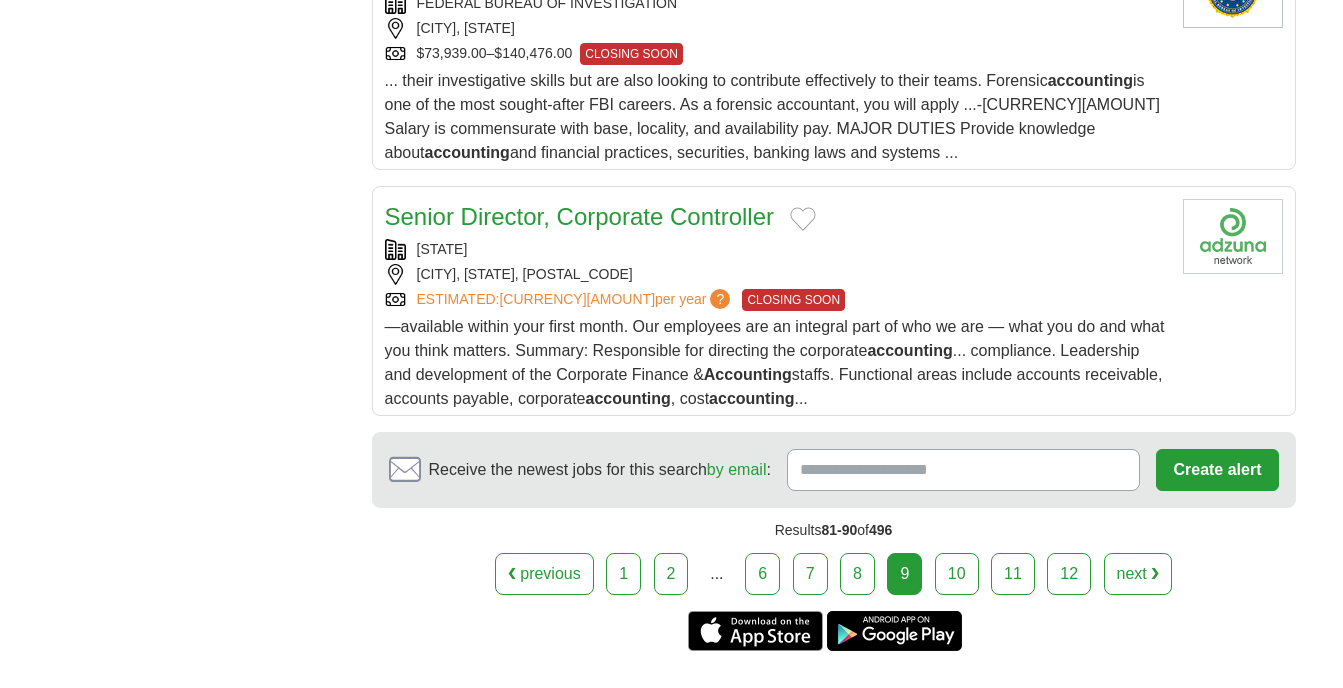 click on "10" at bounding box center (957, 574) 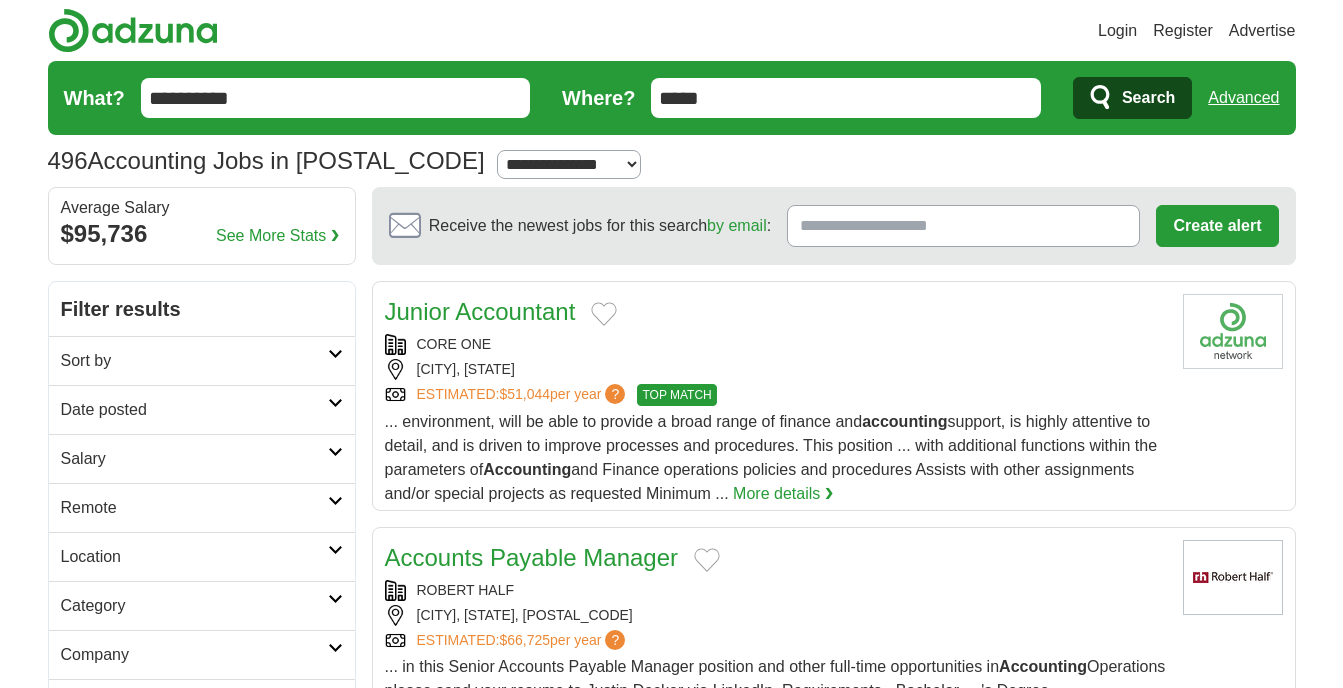 scroll, scrollTop: 0, scrollLeft: 0, axis: both 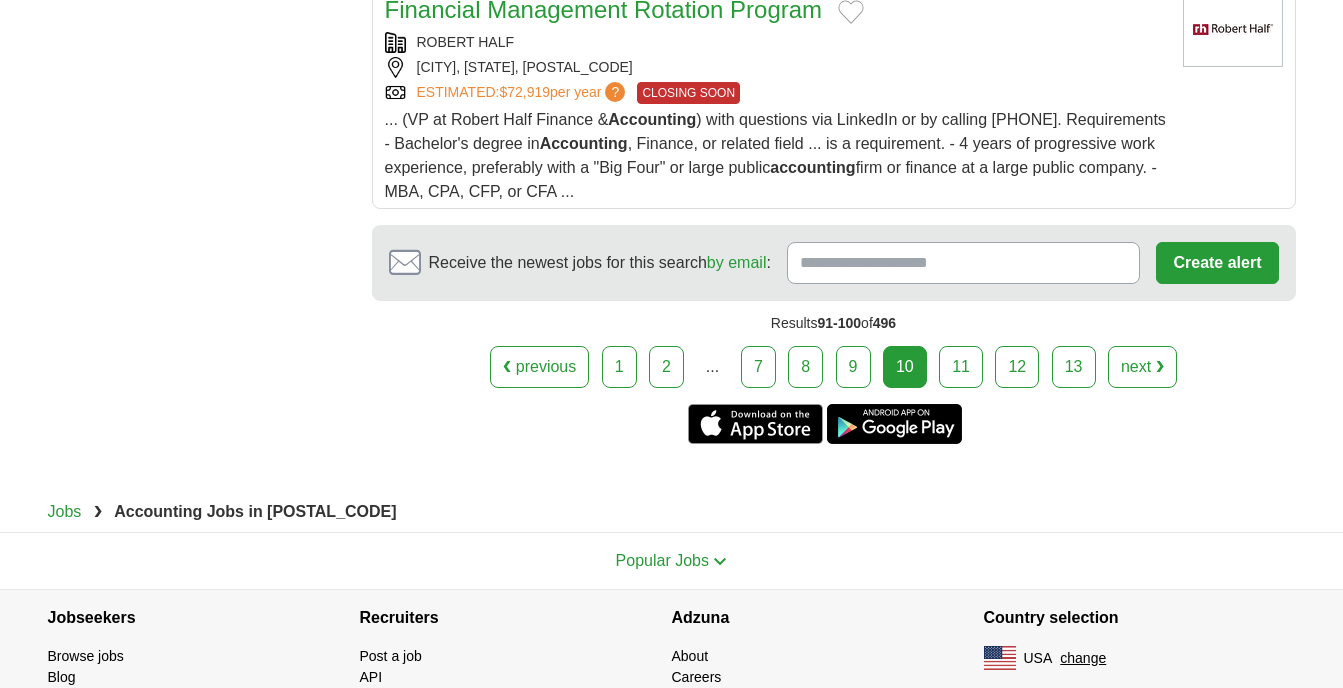 click on "11" at bounding box center (961, 367) 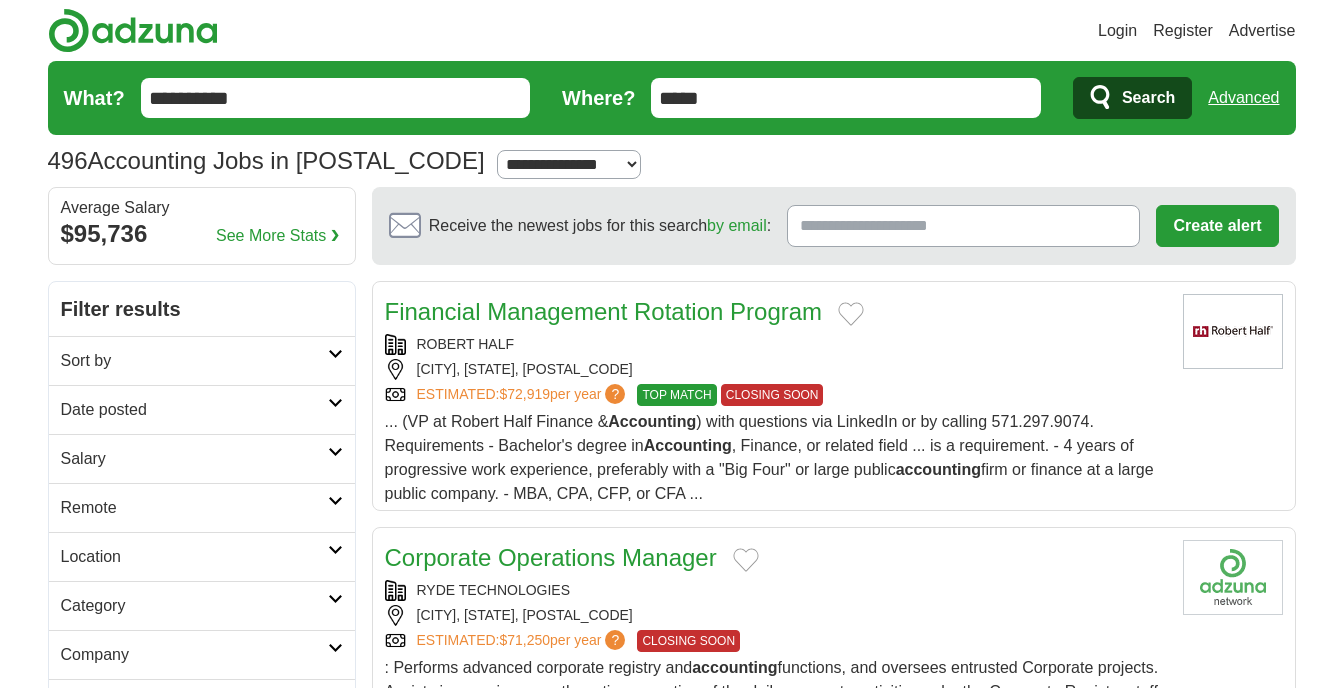 scroll, scrollTop: 0, scrollLeft: 0, axis: both 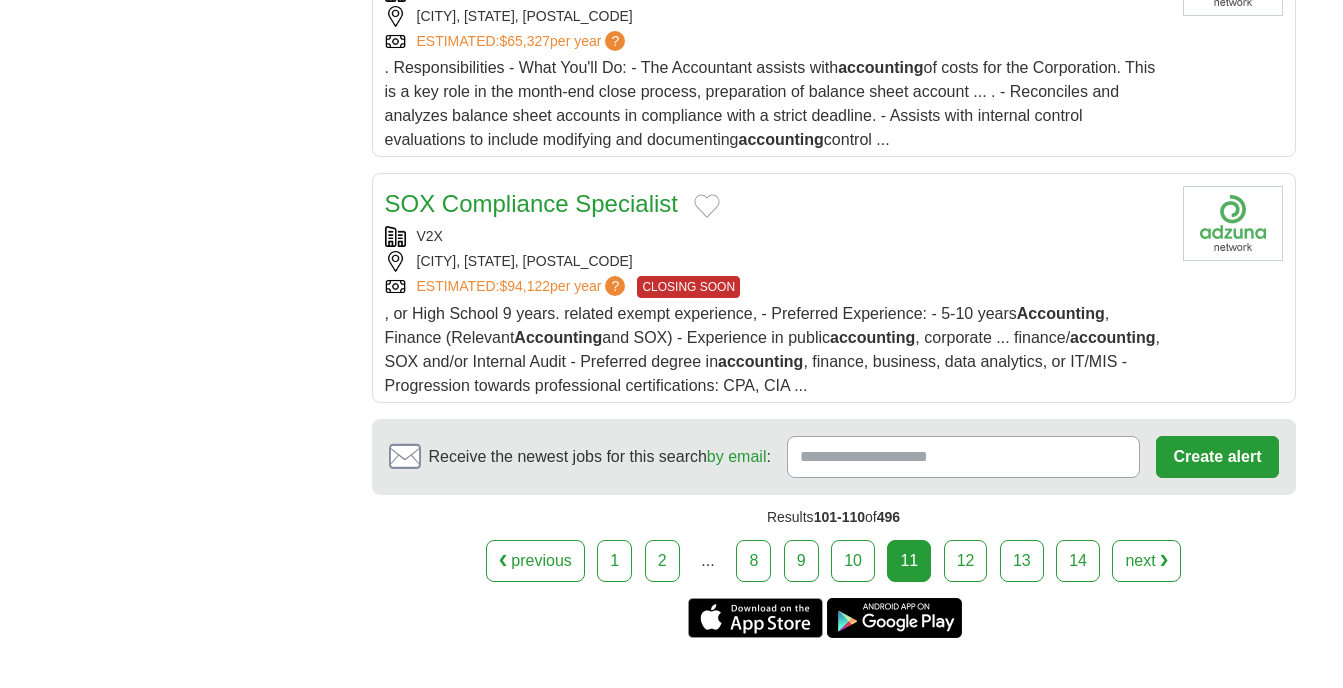 click on "12" at bounding box center [966, 561] 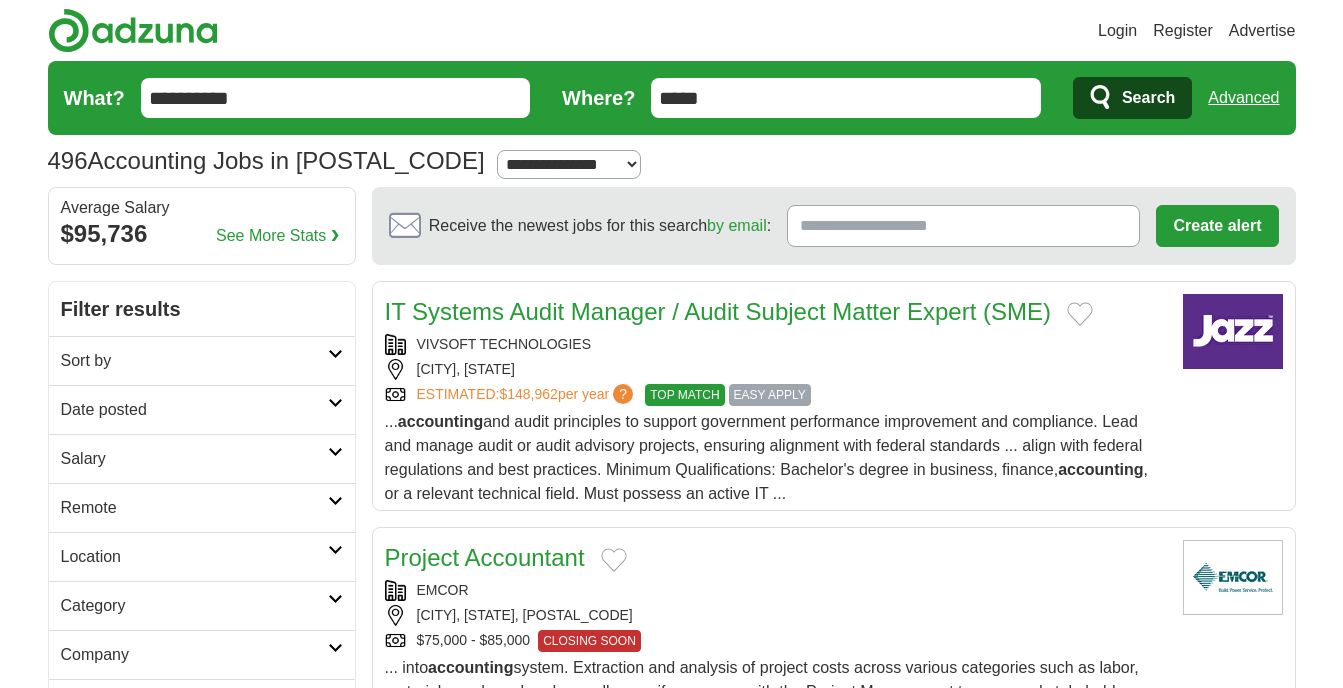 scroll, scrollTop: 0, scrollLeft: 0, axis: both 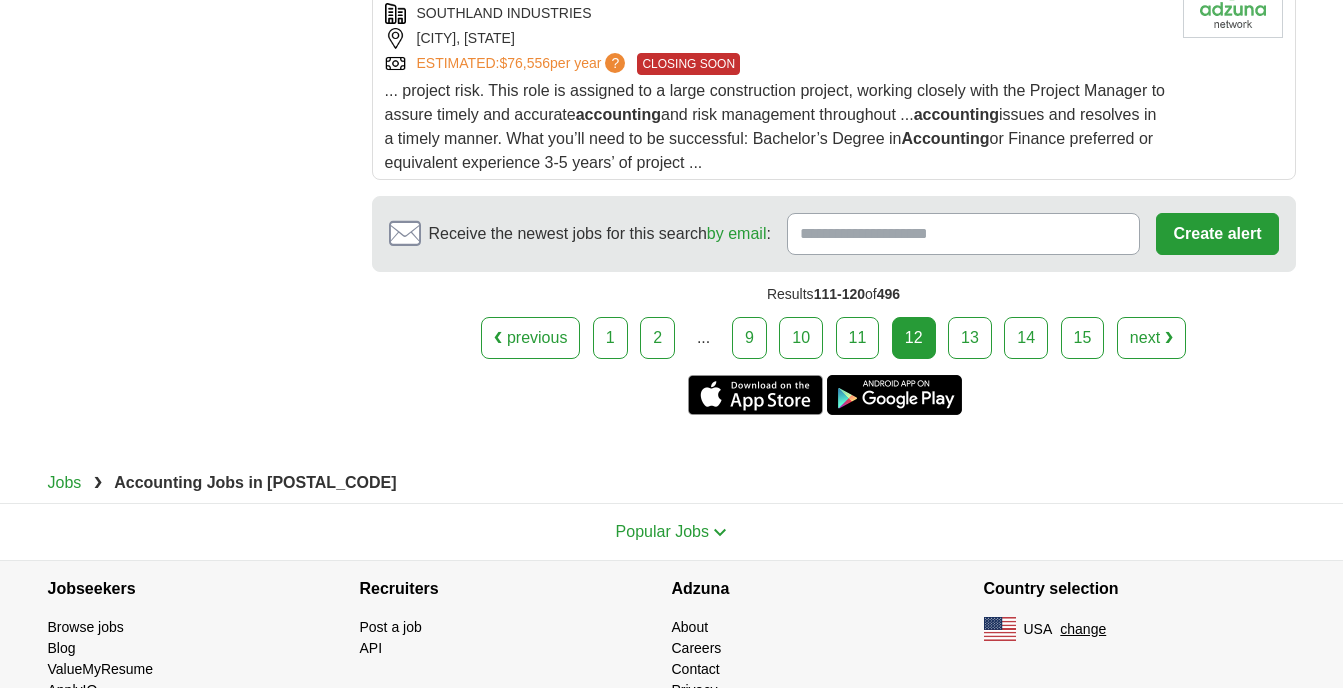 click on "13" at bounding box center (970, 338) 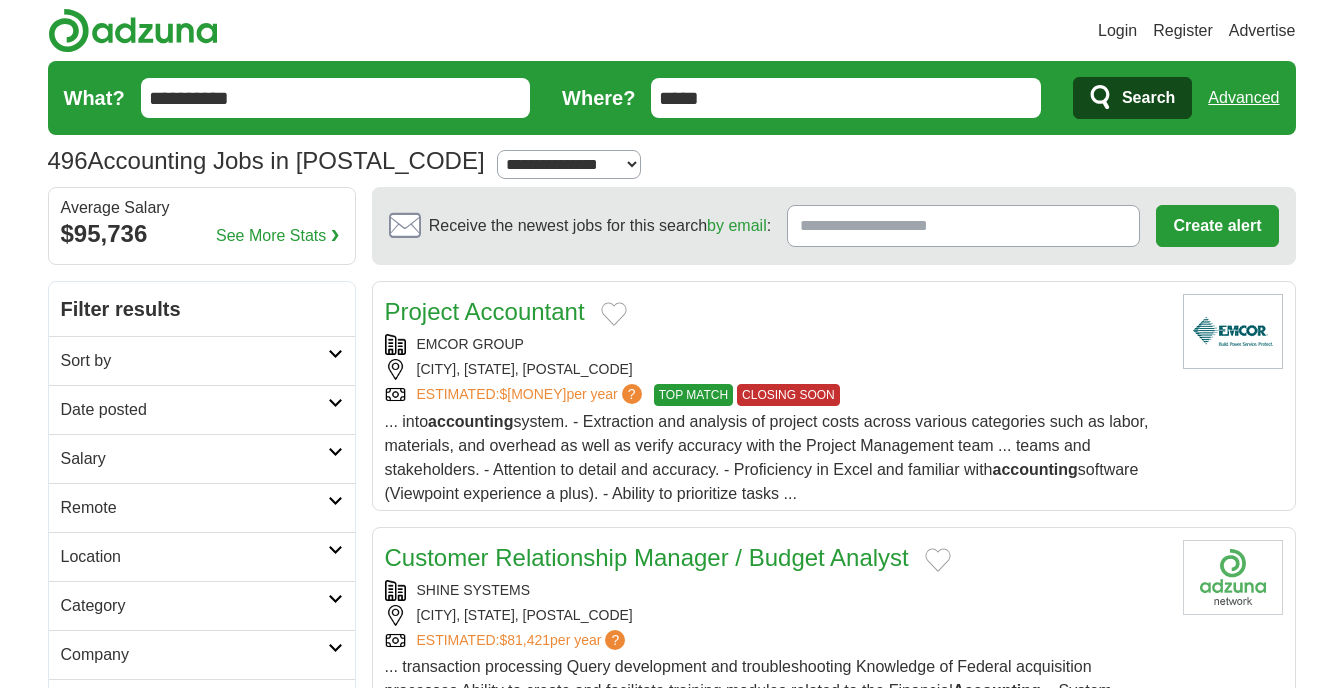 scroll, scrollTop: 0, scrollLeft: 0, axis: both 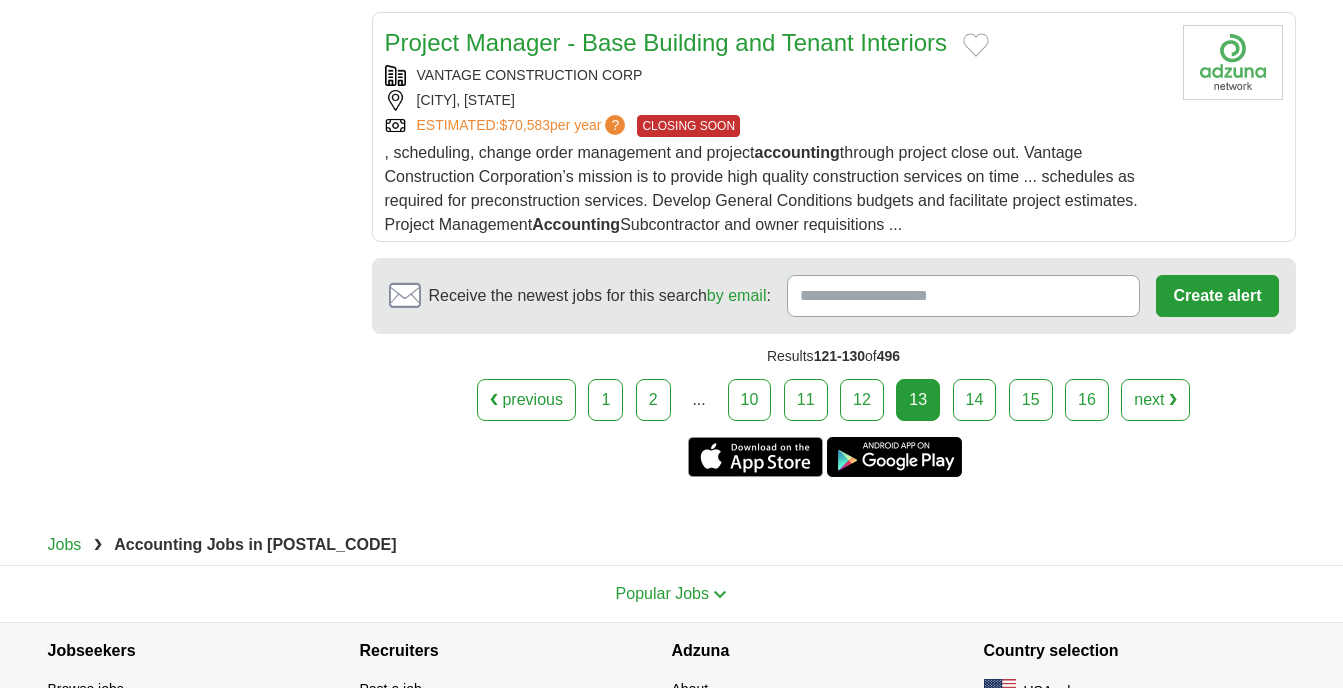 click on "14" at bounding box center (975, 400) 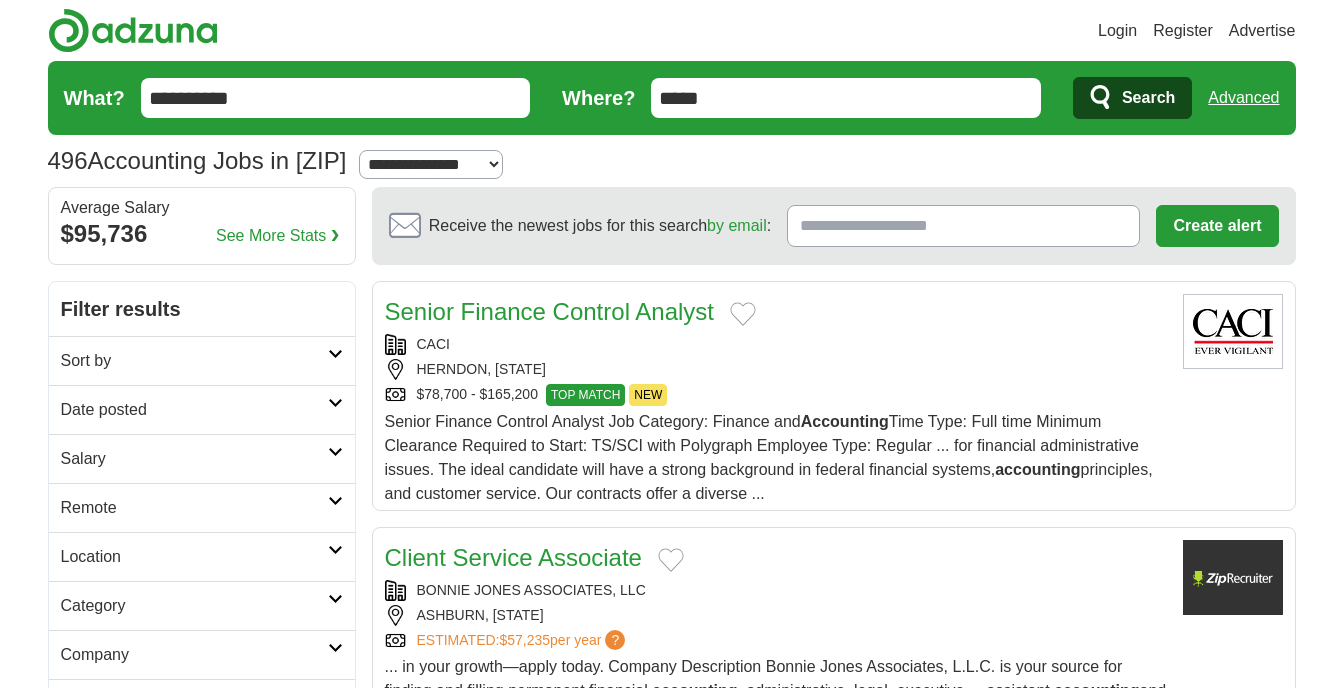 scroll, scrollTop: 0, scrollLeft: 0, axis: both 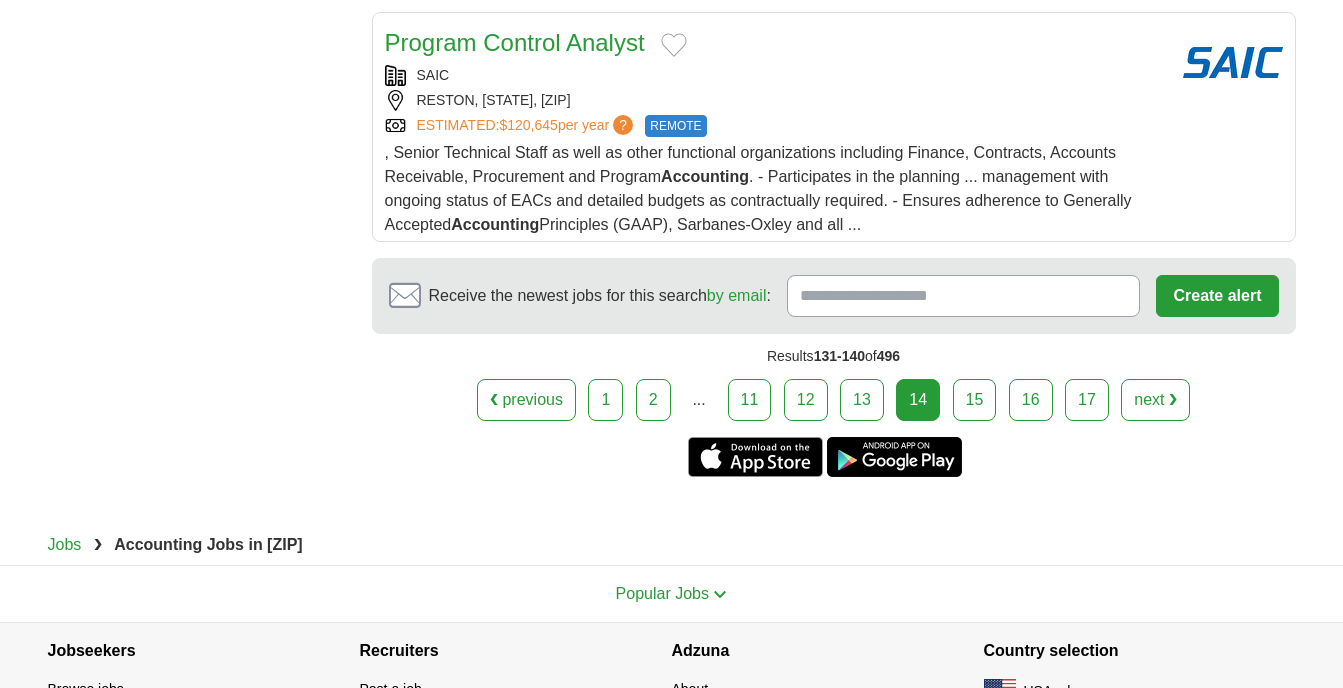 click on "15" at bounding box center (975, 400) 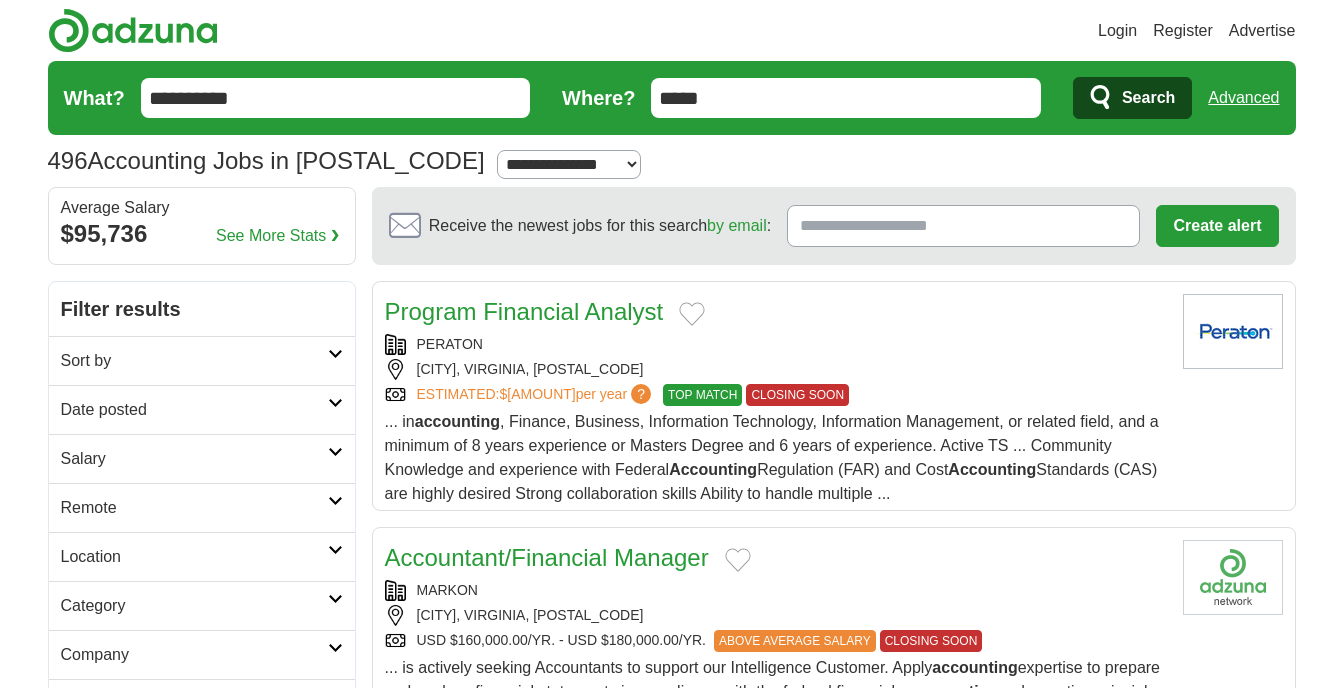 scroll, scrollTop: 0, scrollLeft: 0, axis: both 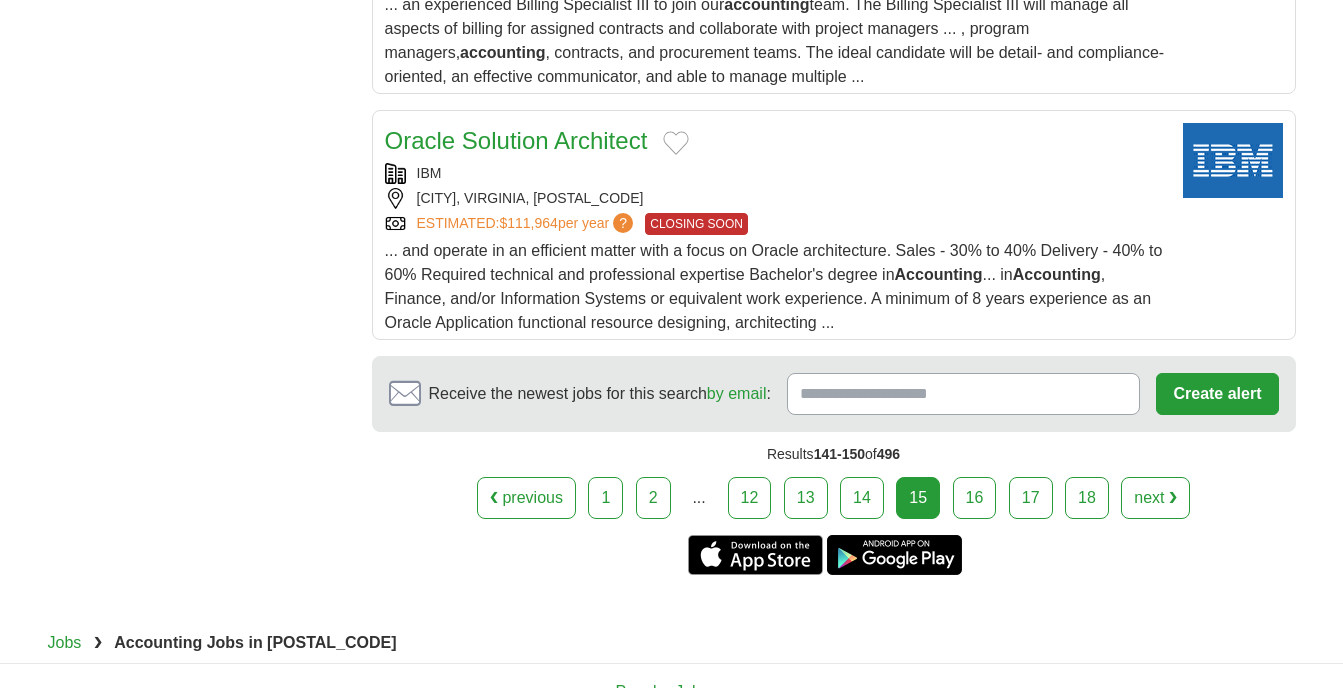 click on "16" at bounding box center (975, 498) 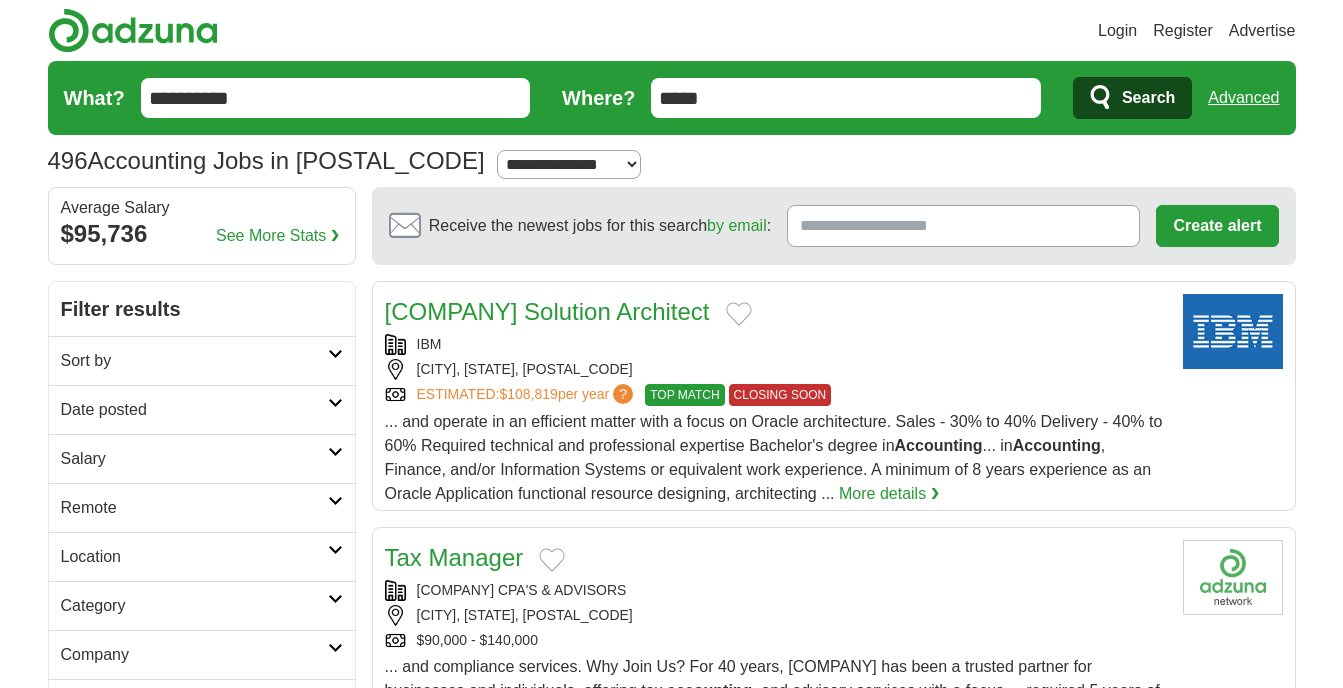 scroll, scrollTop: 0, scrollLeft: 0, axis: both 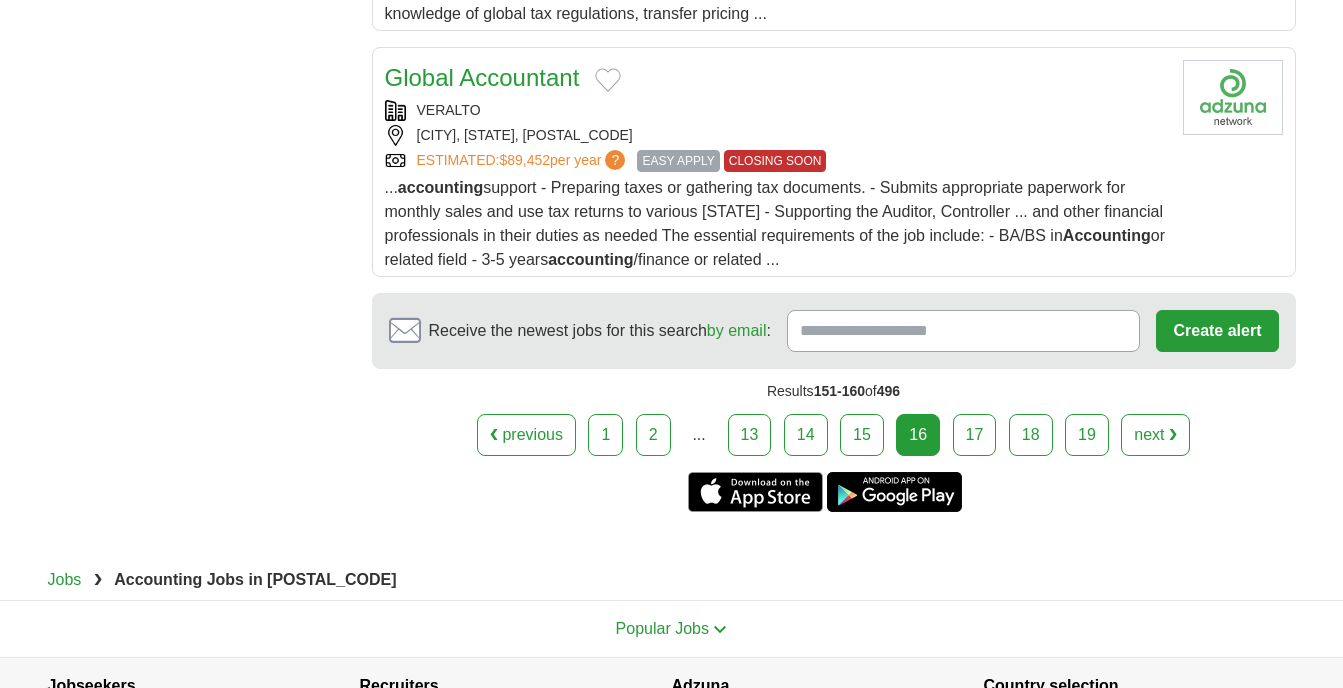 click on "17" at bounding box center [975, 435] 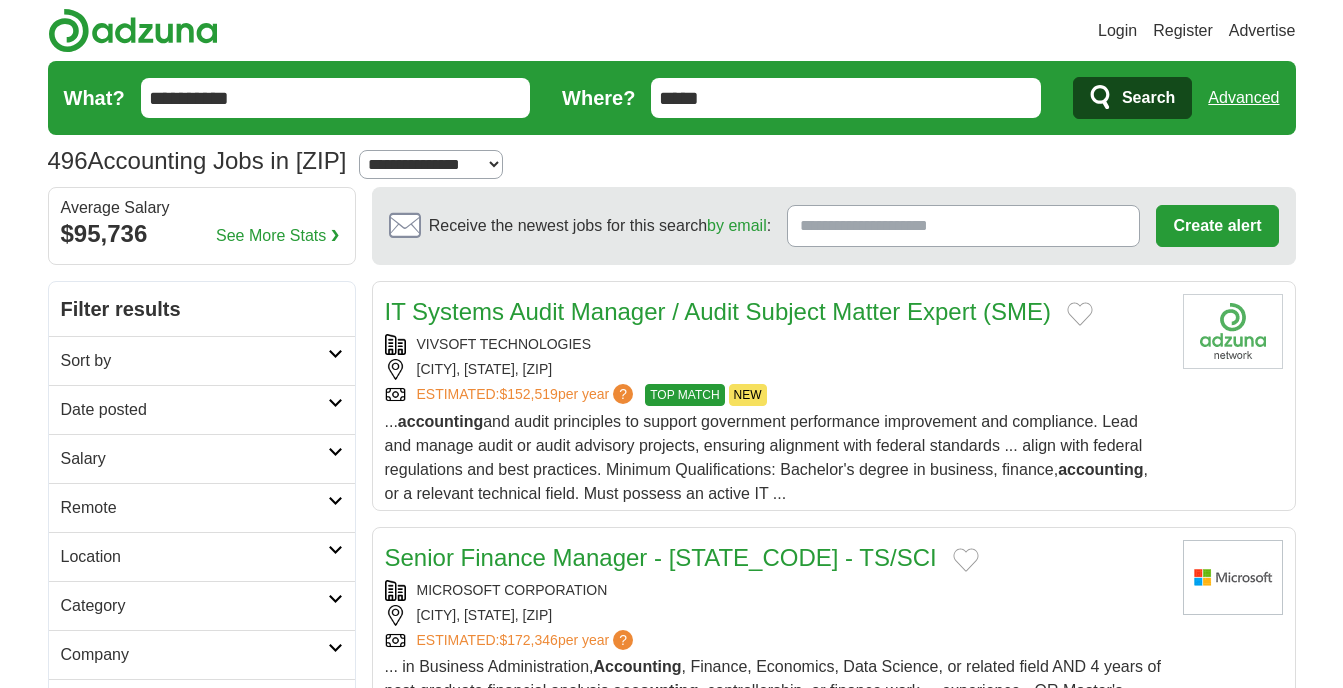 scroll, scrollTop: 0, scrollLeft: 0, axis: both 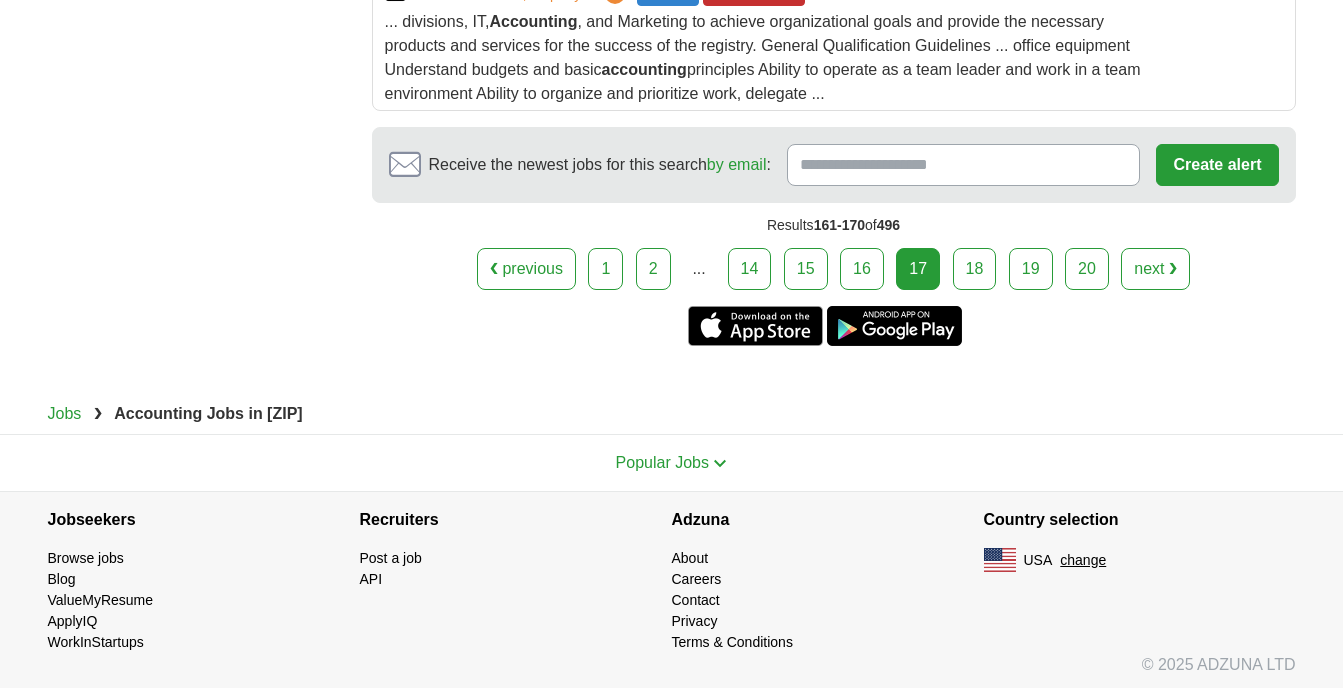 click on "18" at bounding box center [975, 269] 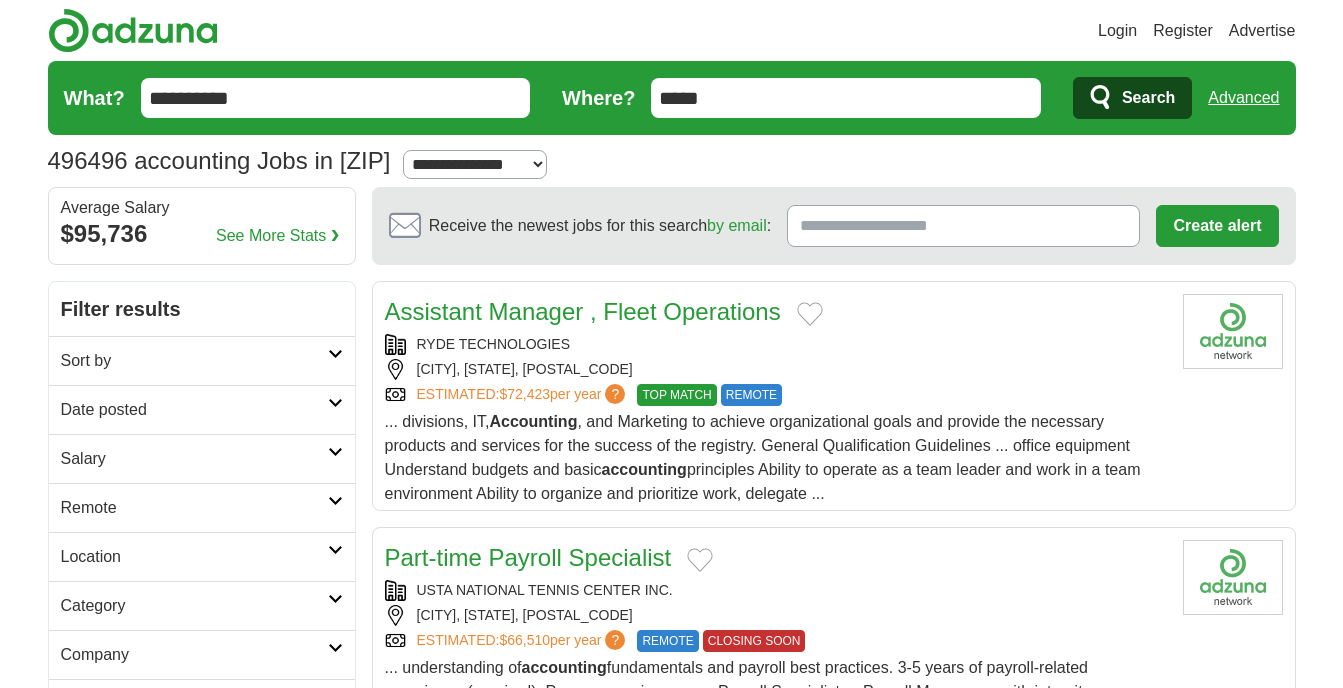 scroll, scrollTop: 0, scrollLeft: 0, axis: both 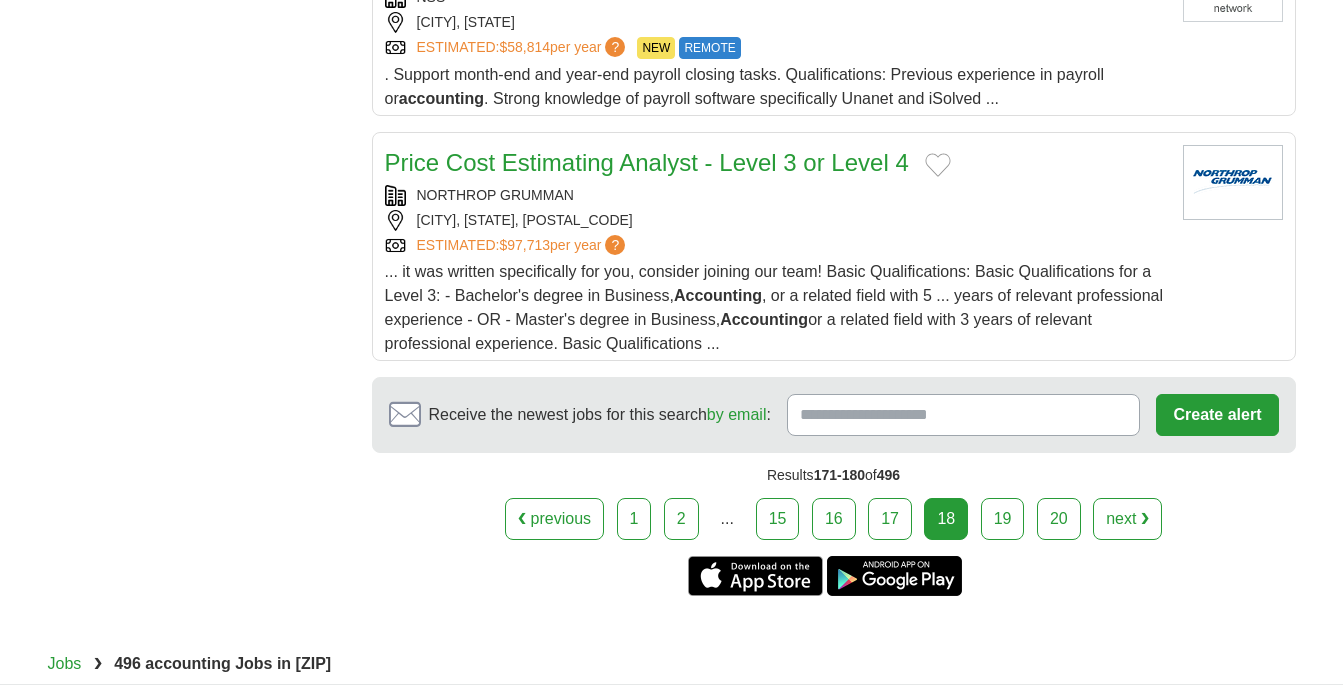 click on "19" at bounding box center (1003, 519) 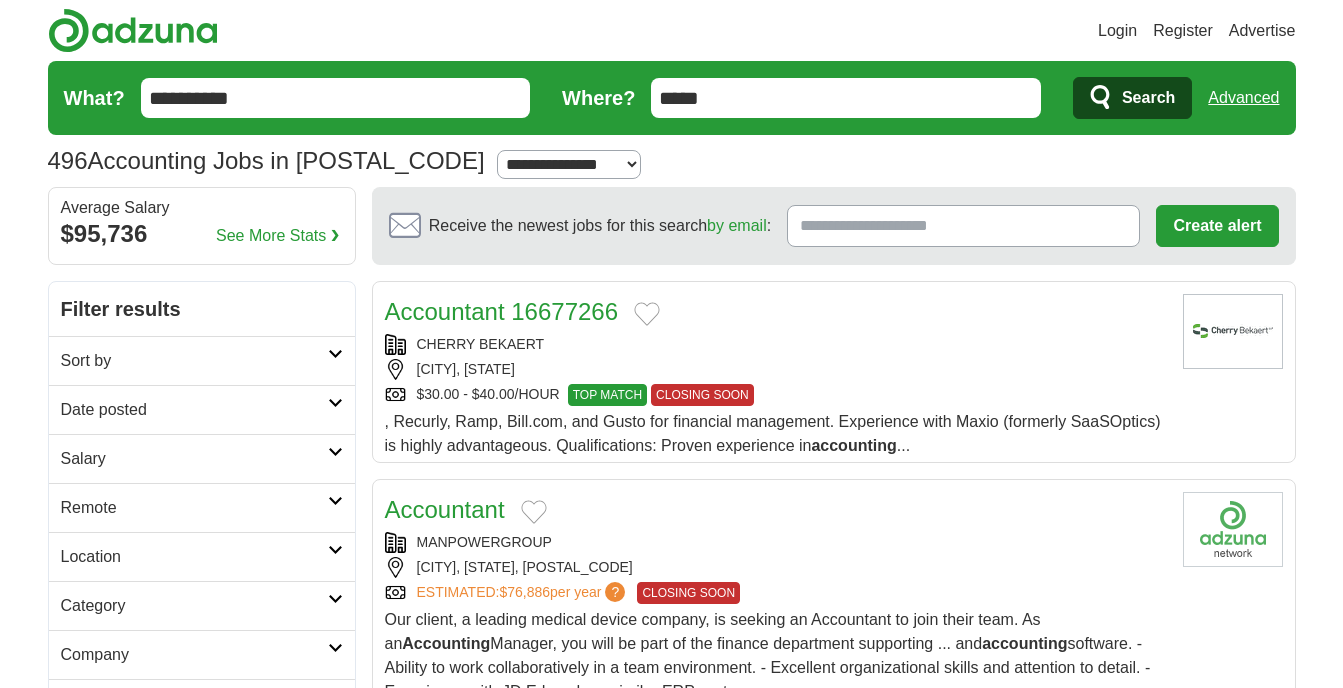 scroll, scrollTop: 0, scrollLeft: 0, axis: both 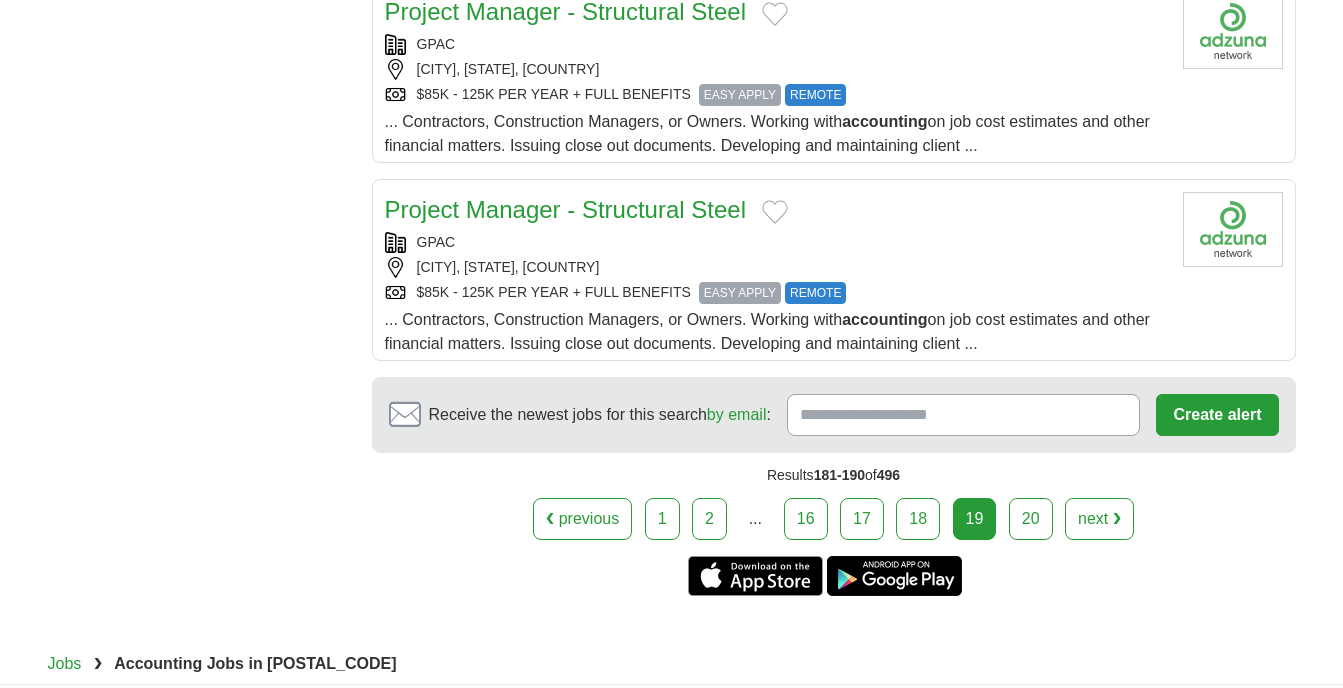 click on "20" at bounding box center [1031, 519] 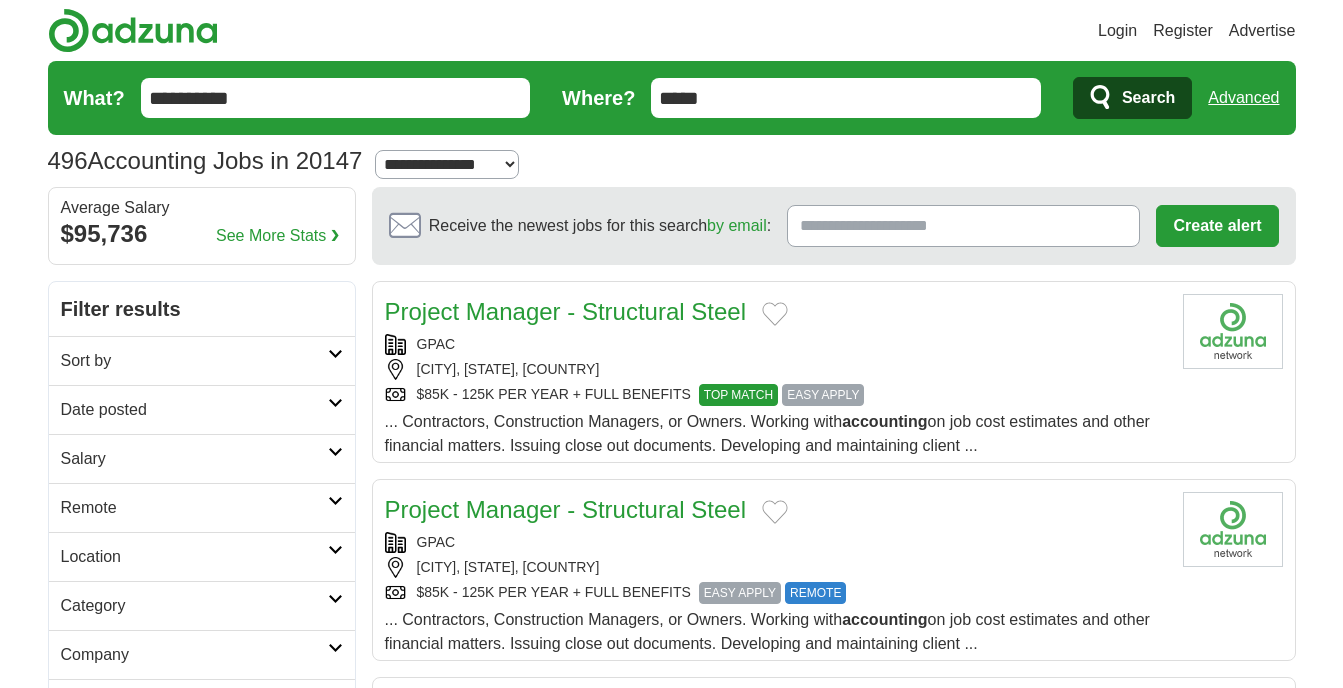 scroll, scrollTop: 0, scrollLeft: 0, axis: both 